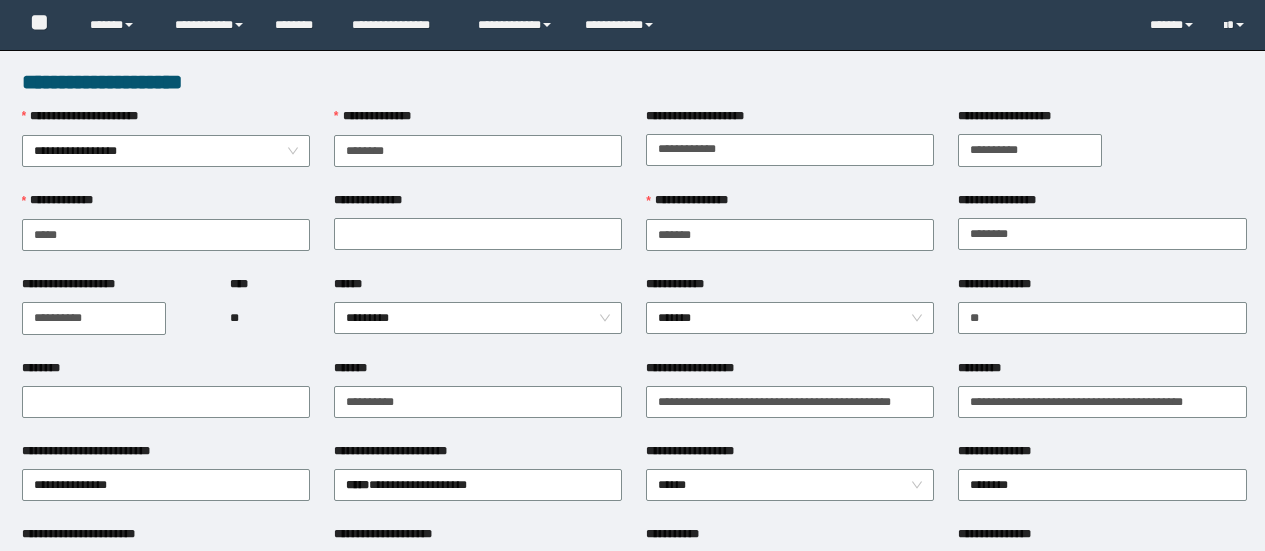 scroll, scrollTop: 0, scrollLeft: 0, axis: both 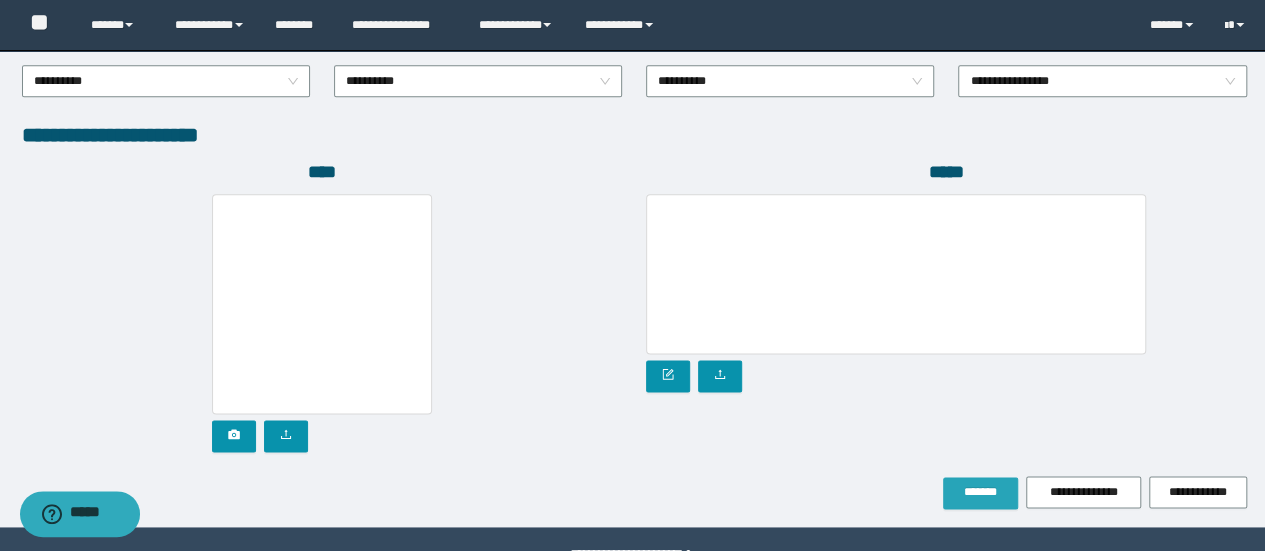 click on "*******" at bounding box center [980, 492] 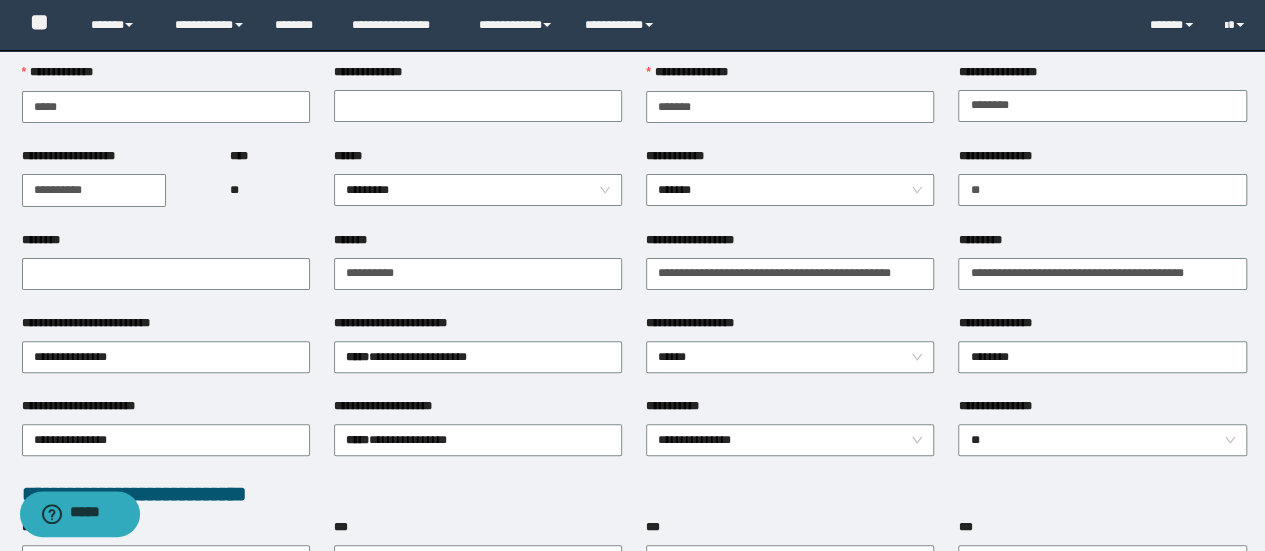 scroll, scrollTop: 0, scrollLeft: 0, axis: both 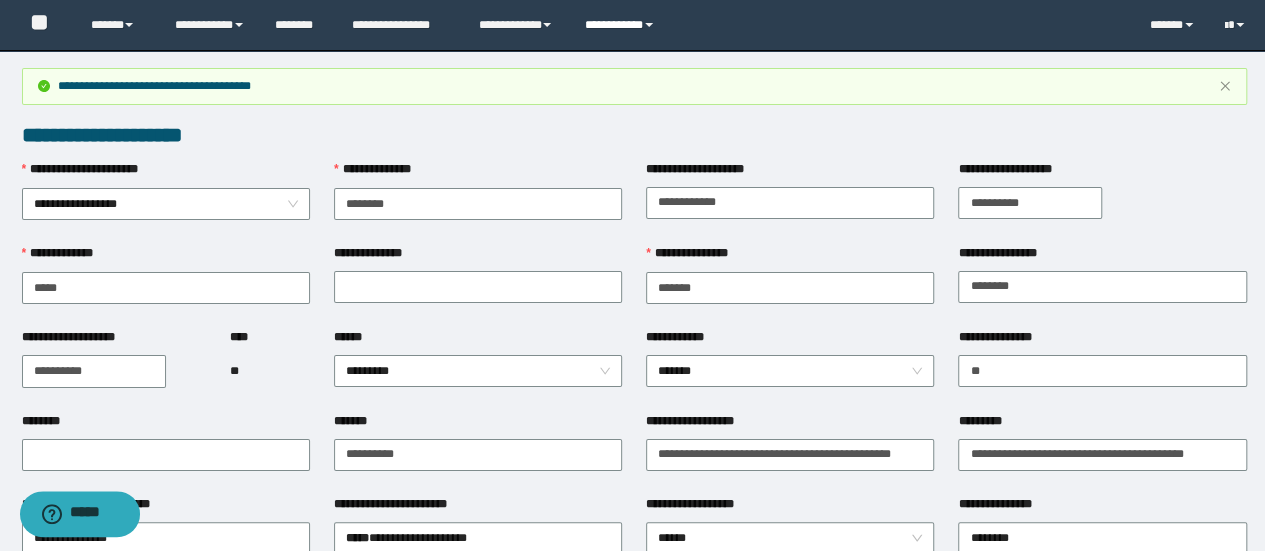 click on "**********" at bounding box center (622, 25) 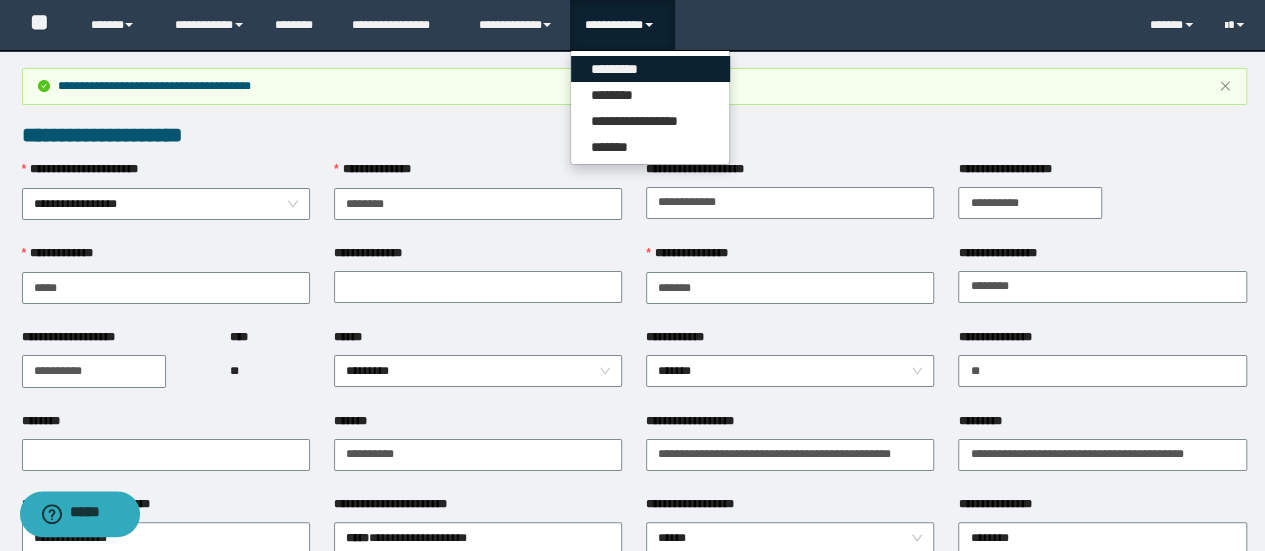 click on "*********" at bounding box center (650, 69) 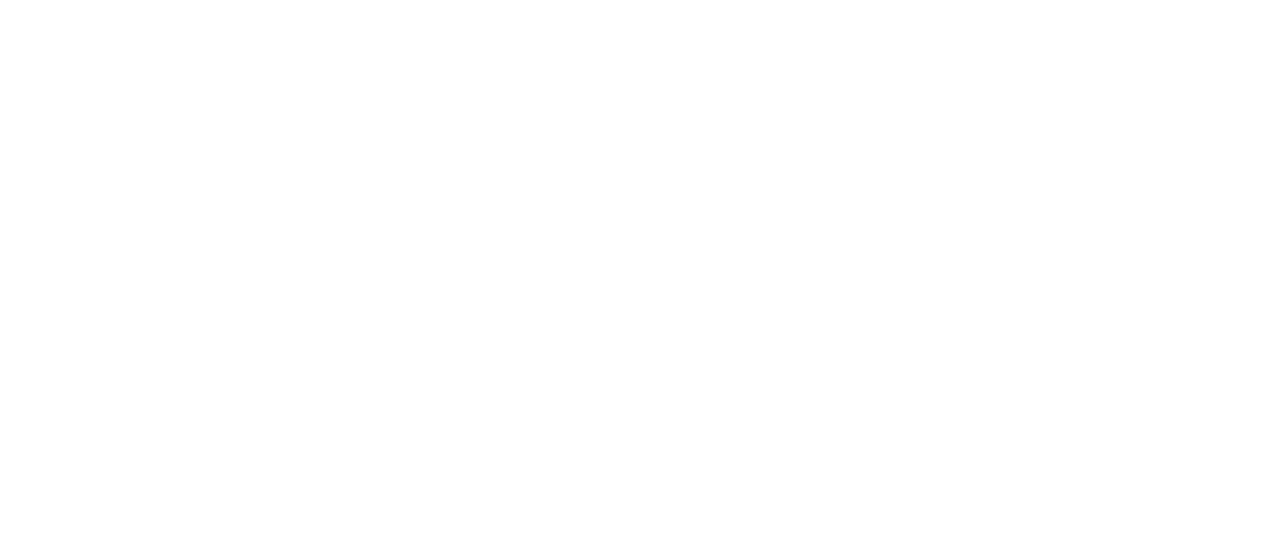 scroll, scrollTop: 0, scrollLeft: 0, axis: both 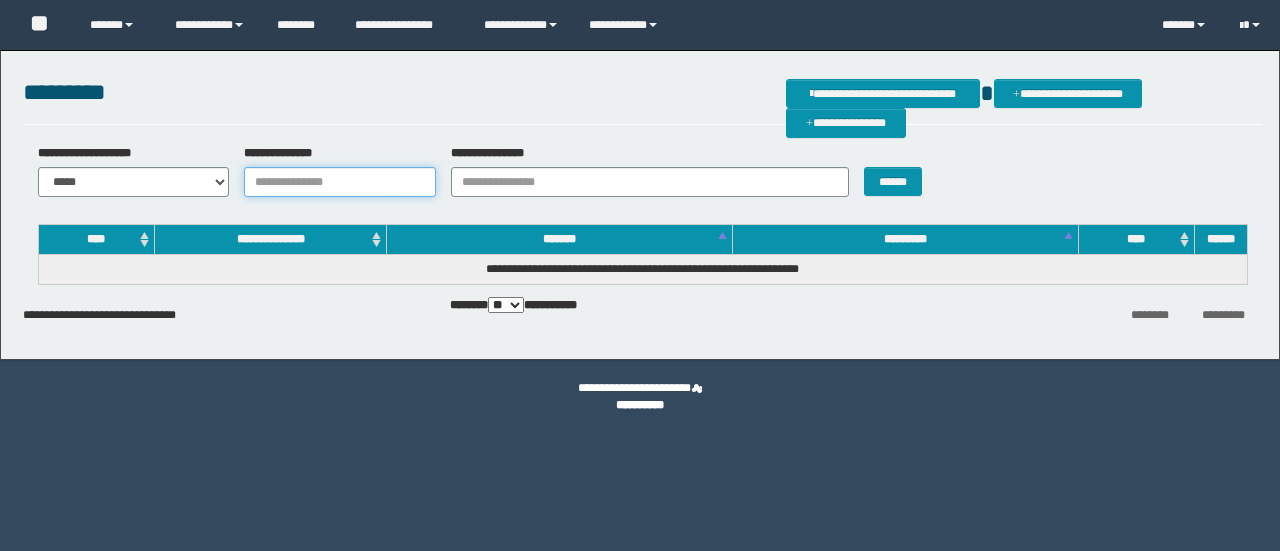 click on "**********" at bounding box center [340, 182] 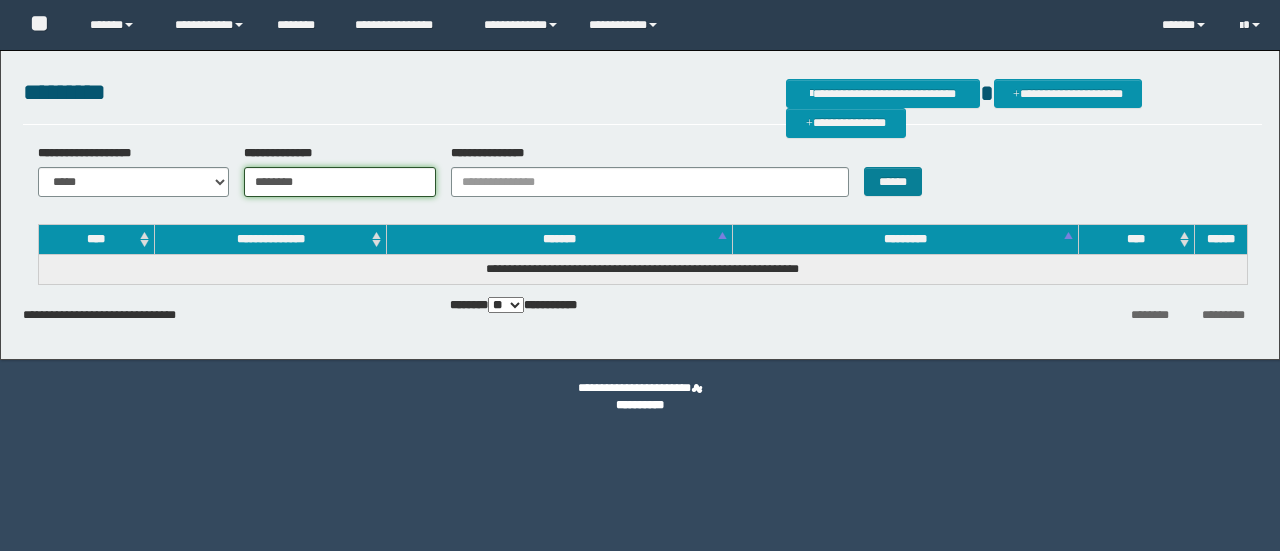 type on "********" 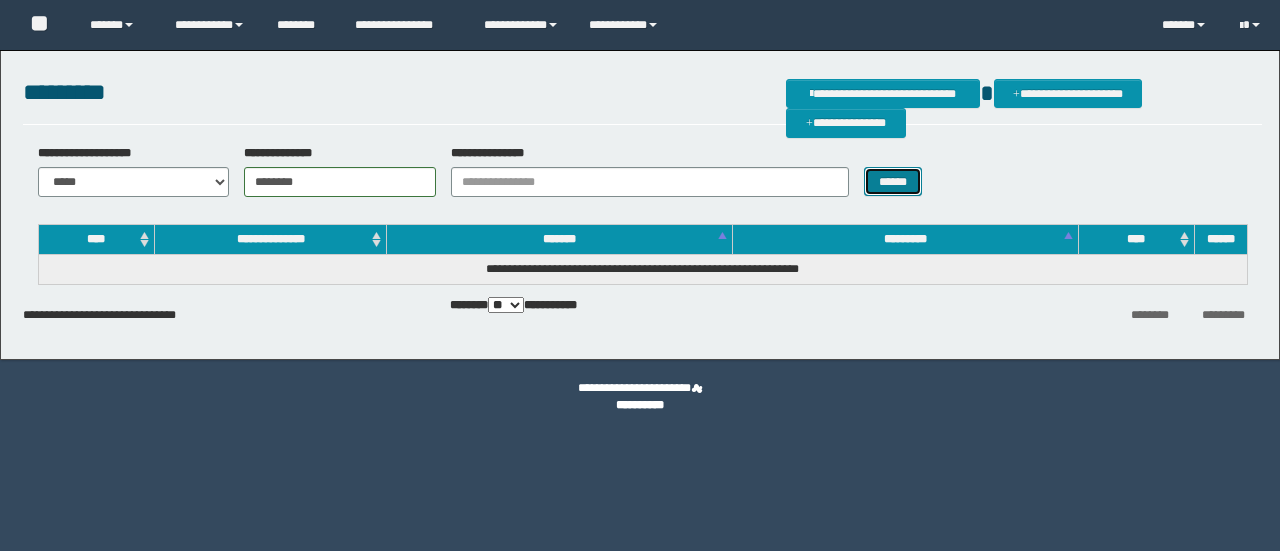 click on "******" at bounding box center (893, 181) 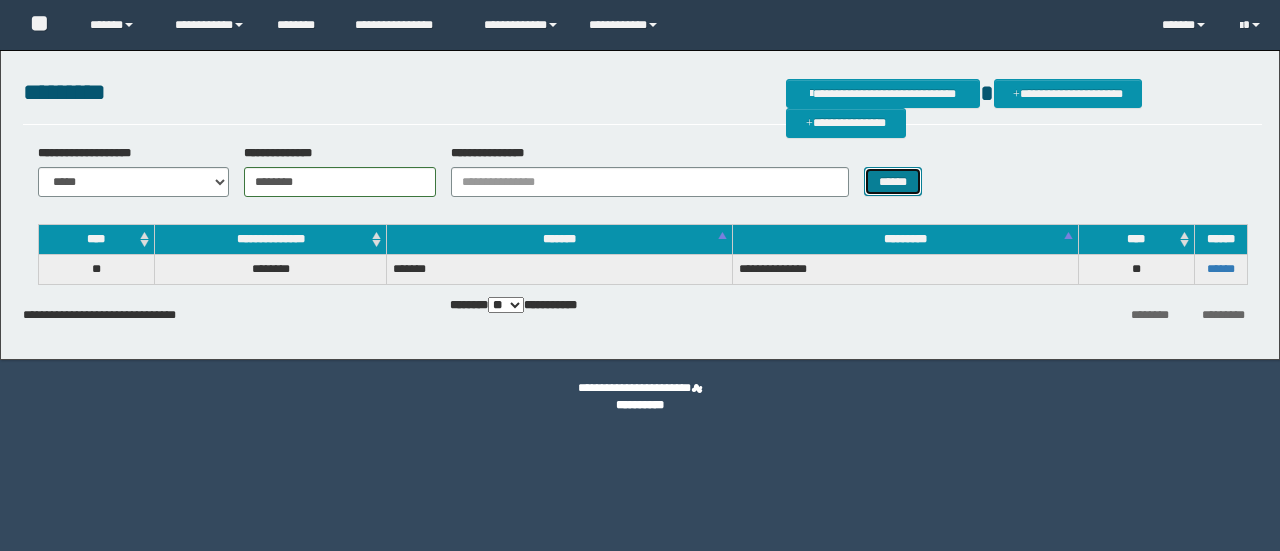 scroll, scrollTop: 0, scrollLeft: 0, axis: both 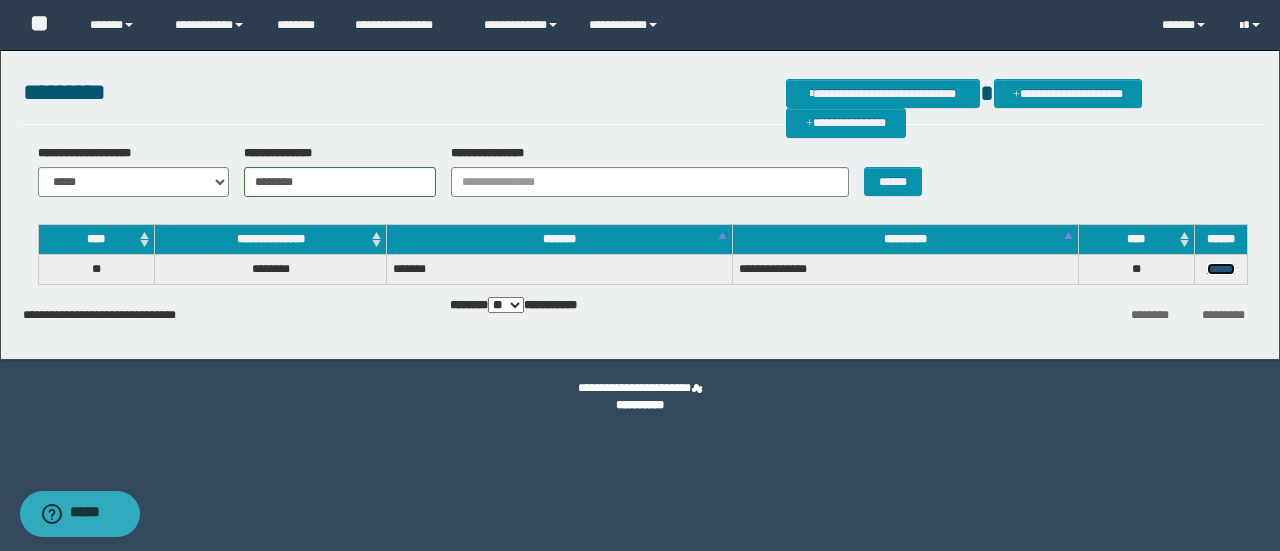click on "******" at bounding box center (1221, 269) 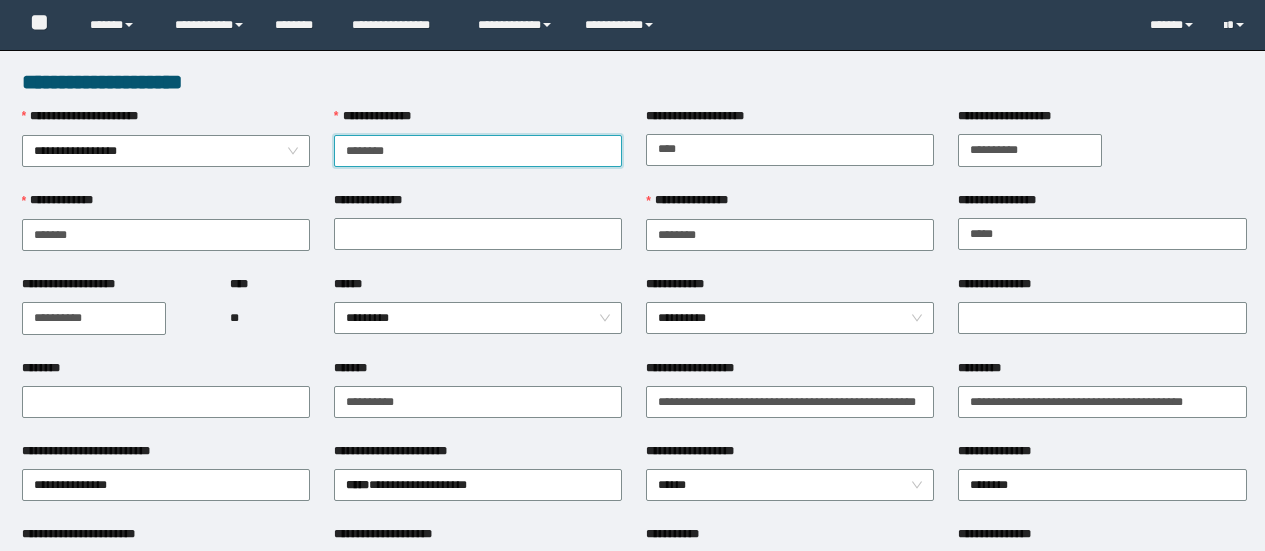 scroll, scrollTop: 0, scrollLeft: 0, axis: both 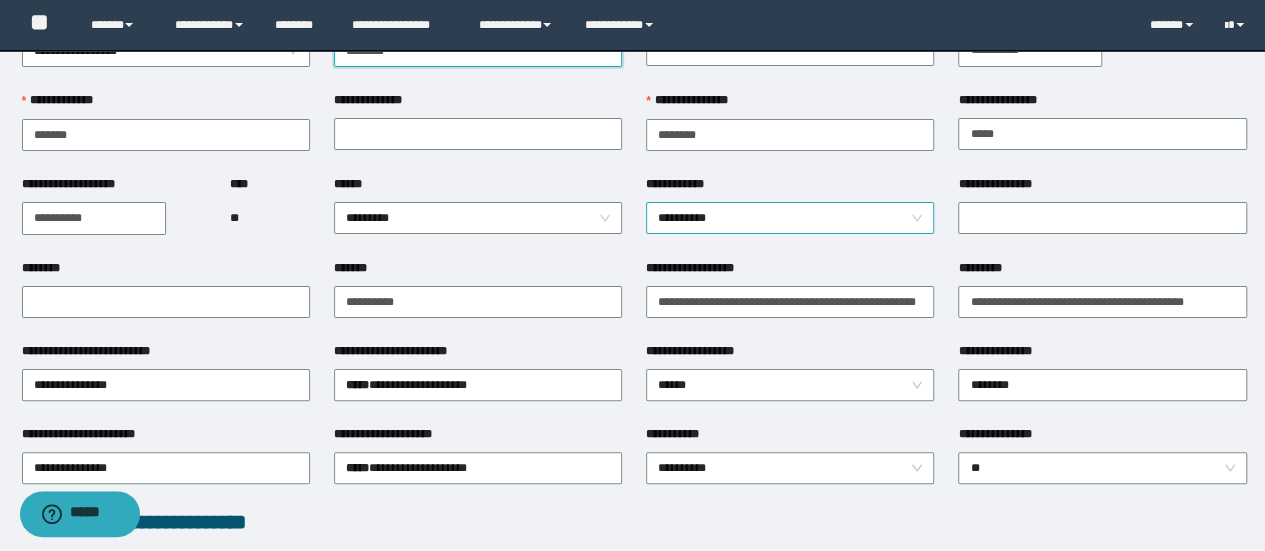 click on "**********" at bounding box center (790, 218) 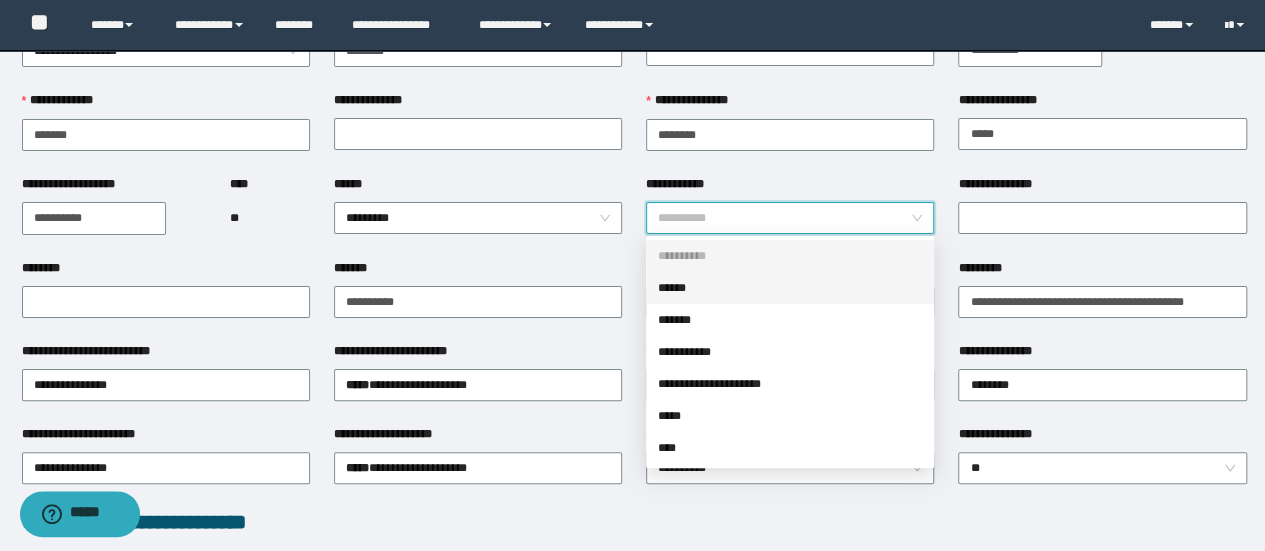 click on "******" at bounding box center (790, 288) 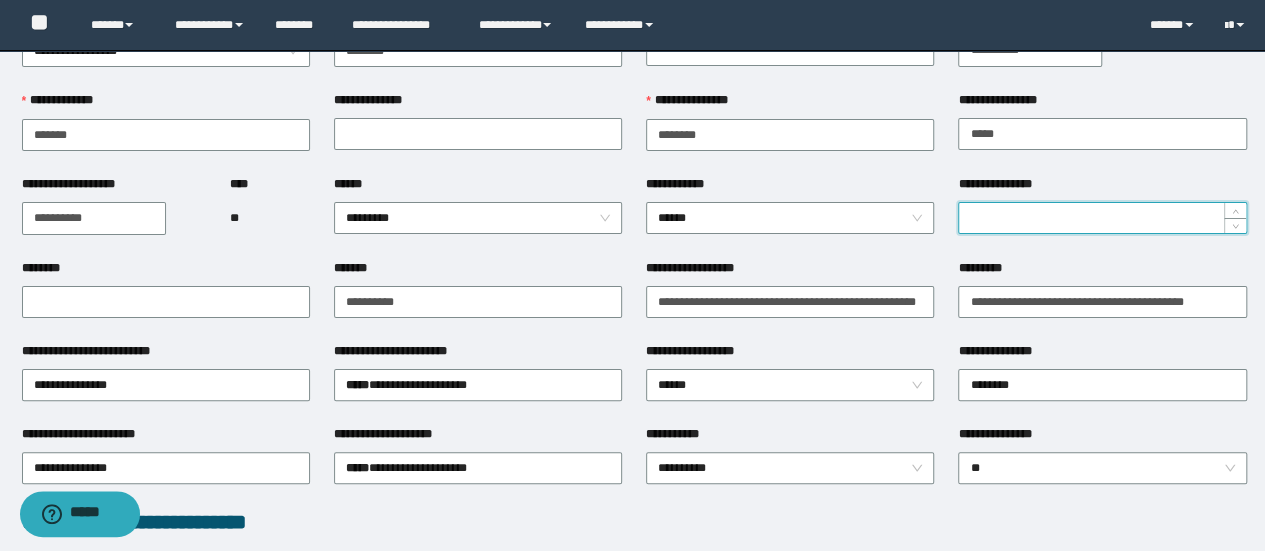 click on "**********" at bounding box center (1102, 218) 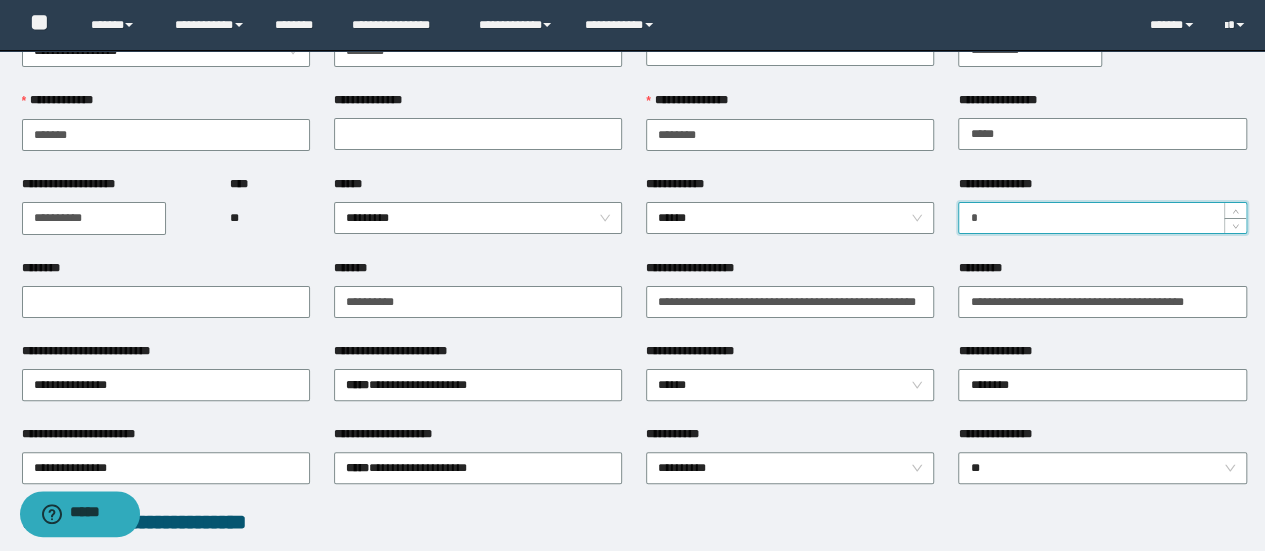 type on "*" 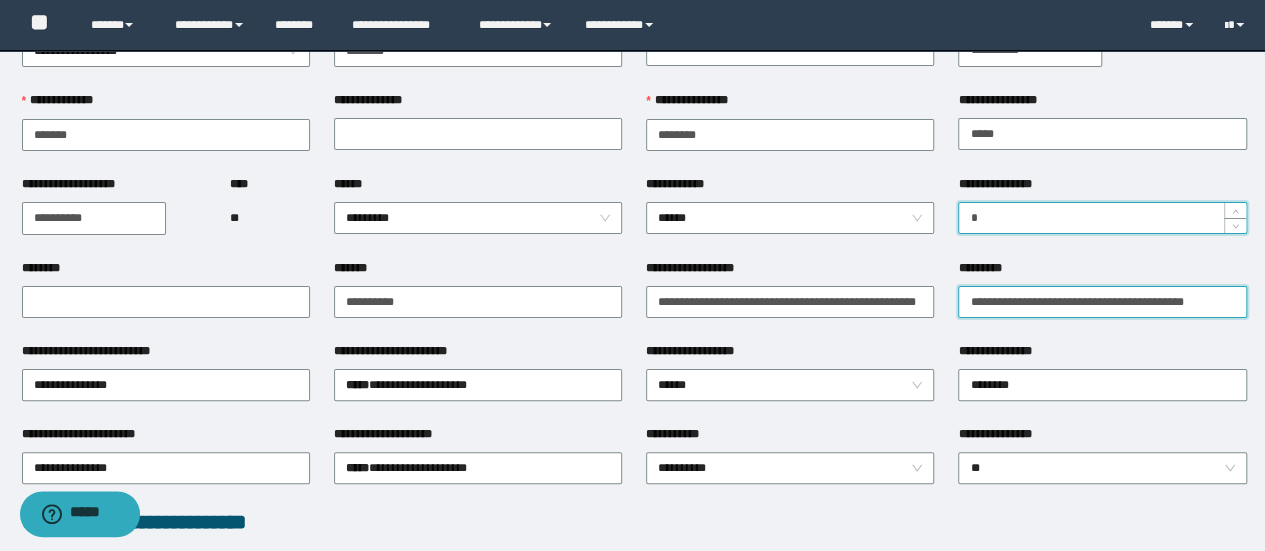 click on "**********" at bounding box center [1102, 302] 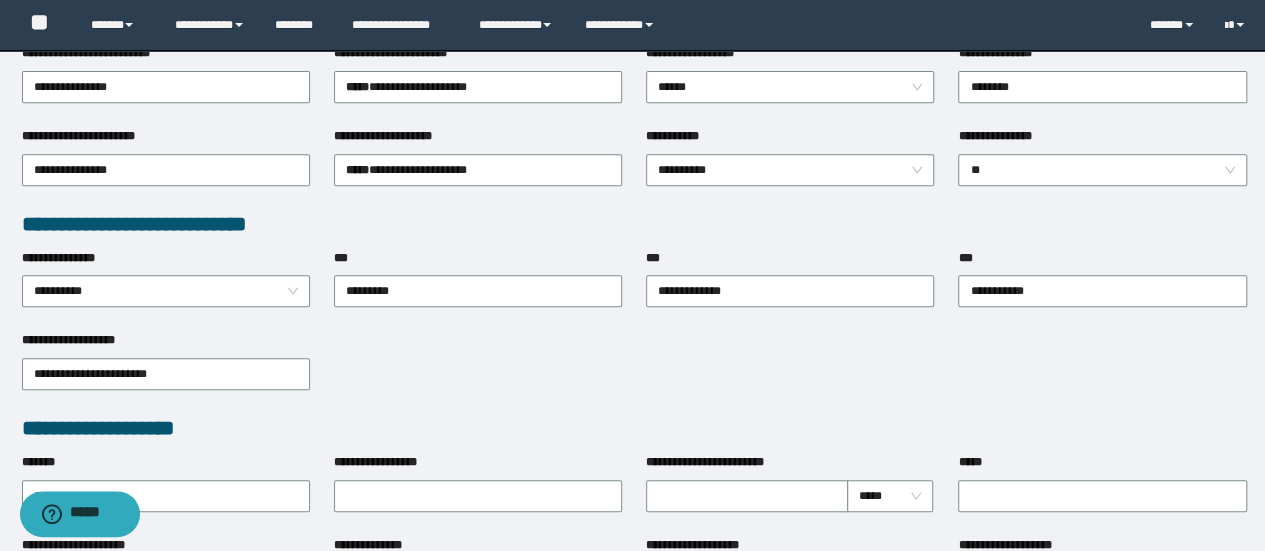 scroll, scrollTop: 400, scrollLeft: 0, axis: vertical 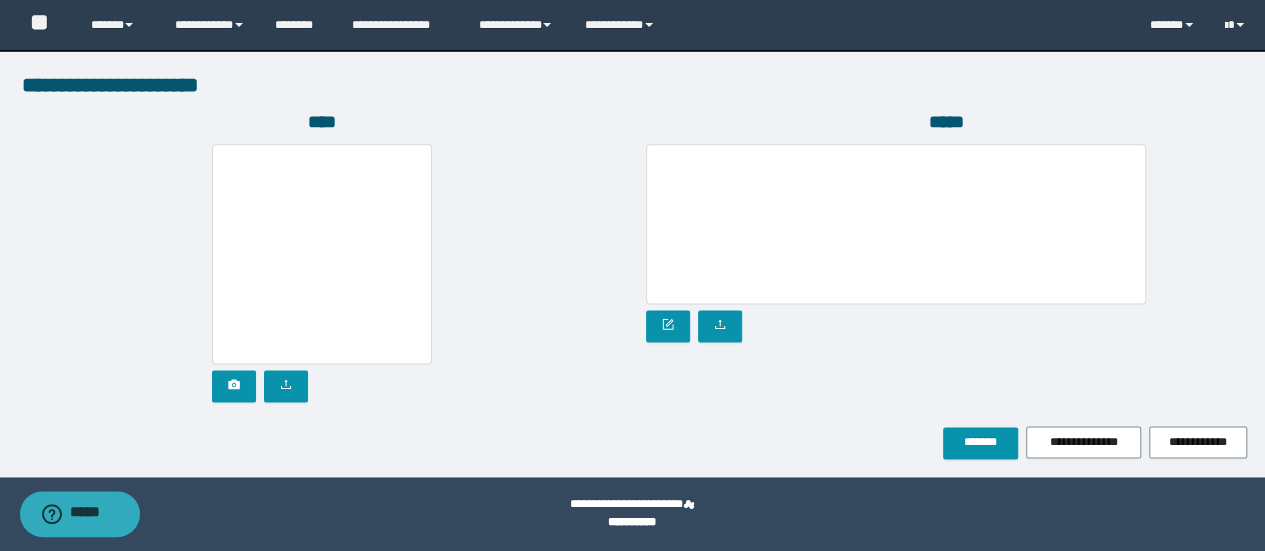 type on "**********" 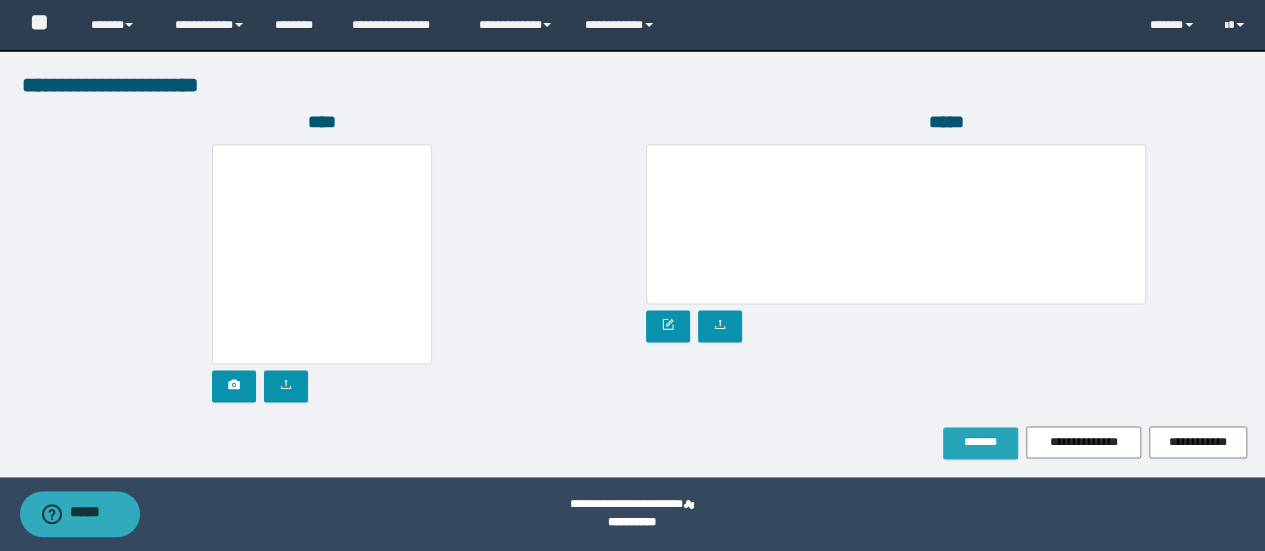 click on "*******" at bounding box center [980, 442] 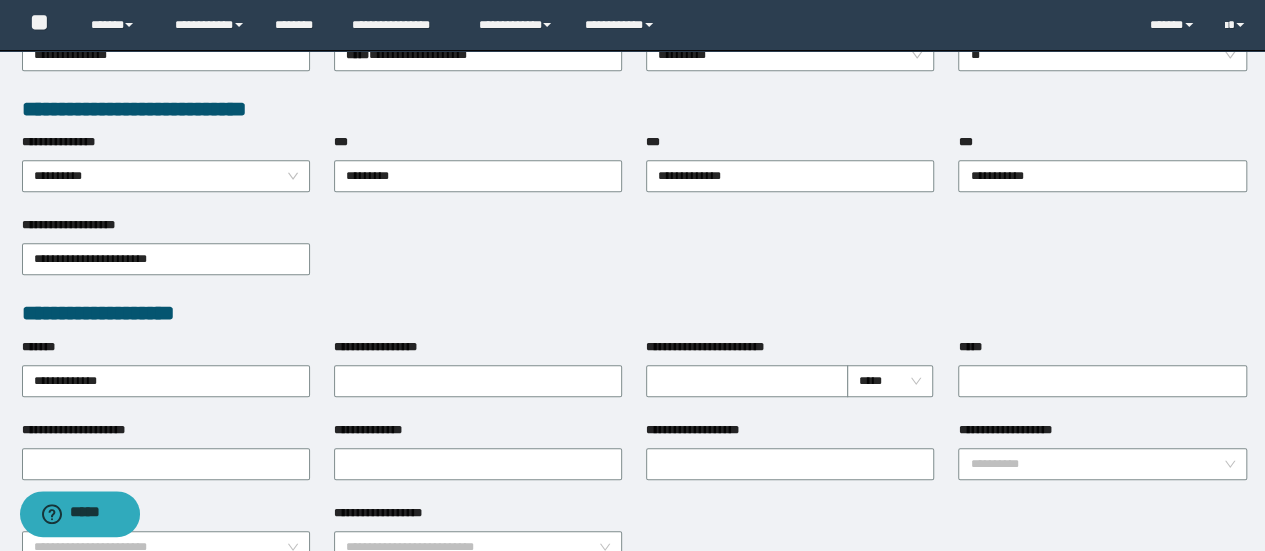 scroll, scrollTop: 402, scrollLeft: 0, axis: vertical 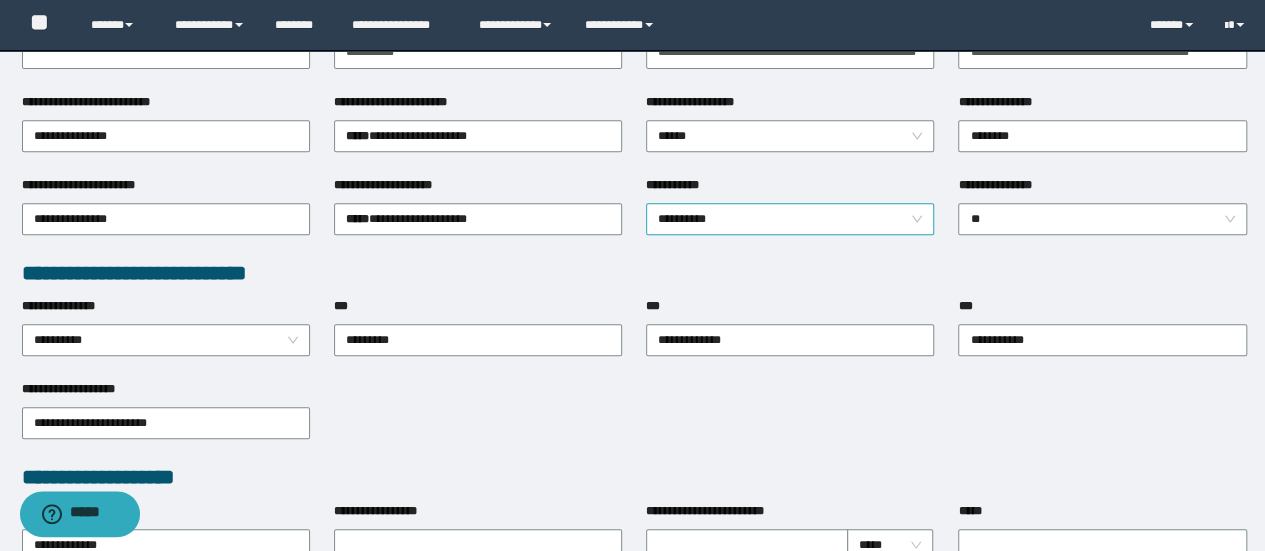 click on "**********" at bounding box center [790, 219] 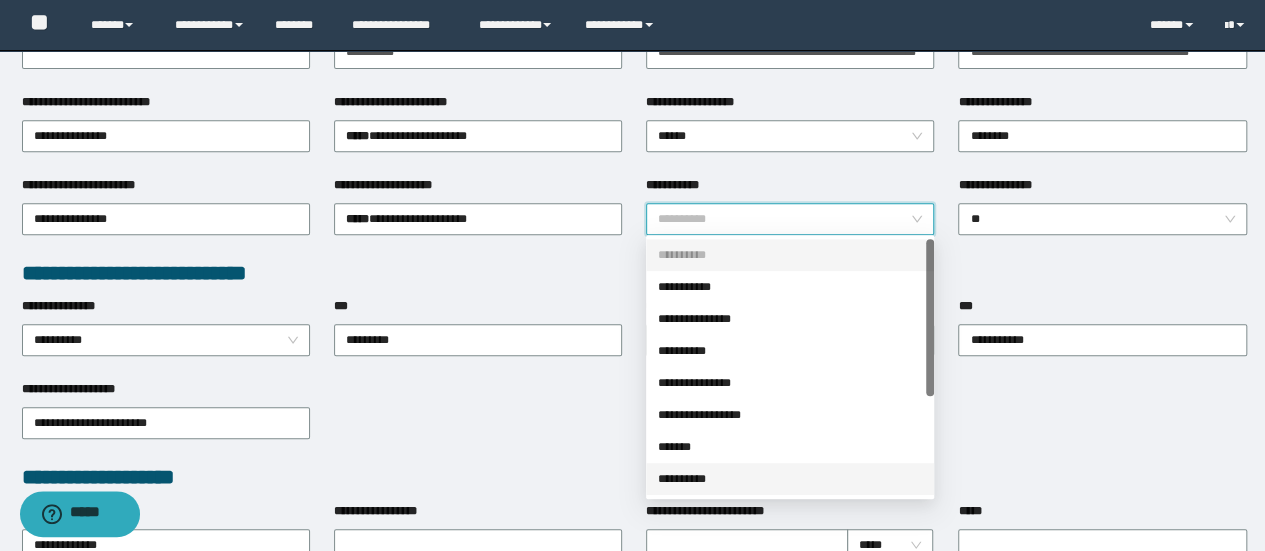 scroll, scrollTop: 160, scrollLeft: 0, axis: vertical 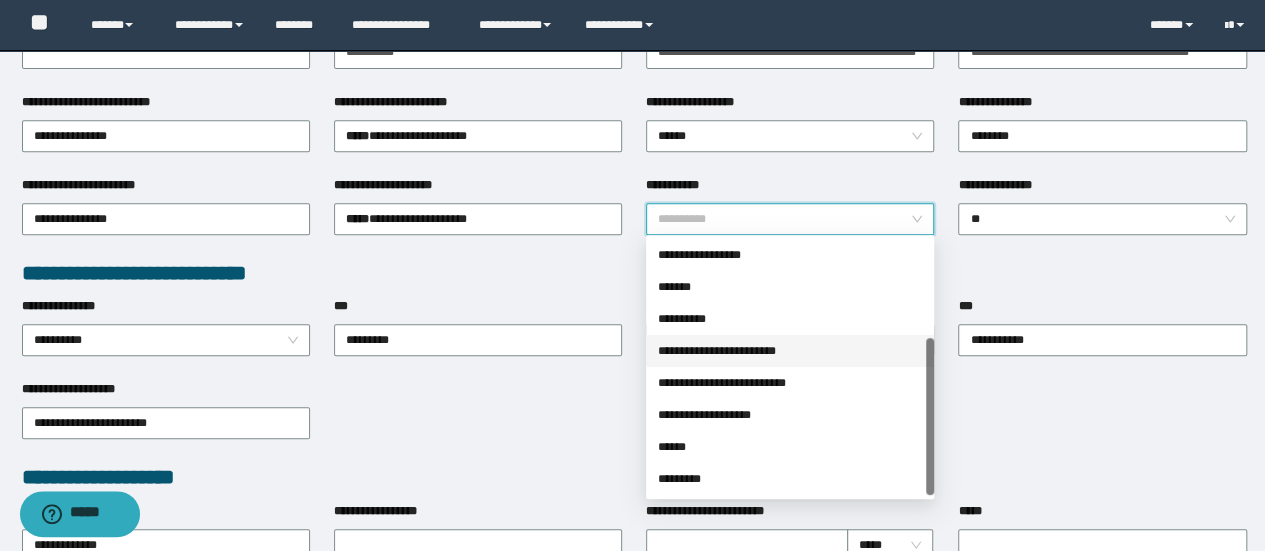 click on "**********" at bounding box center (790, 351) 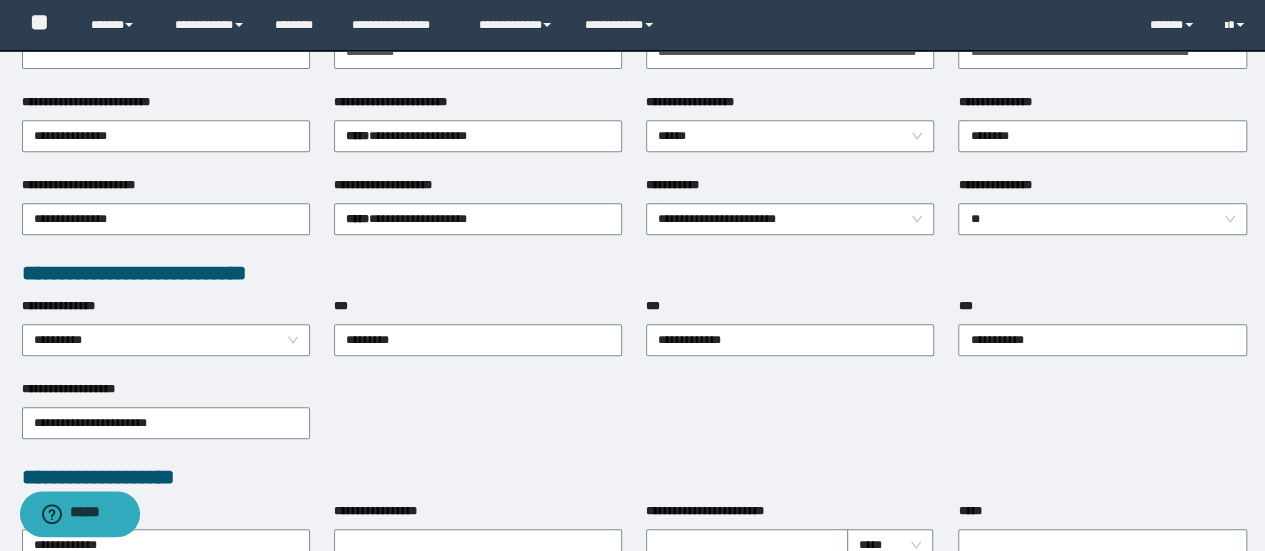 click on "**********" at bounding box center [634, 273] 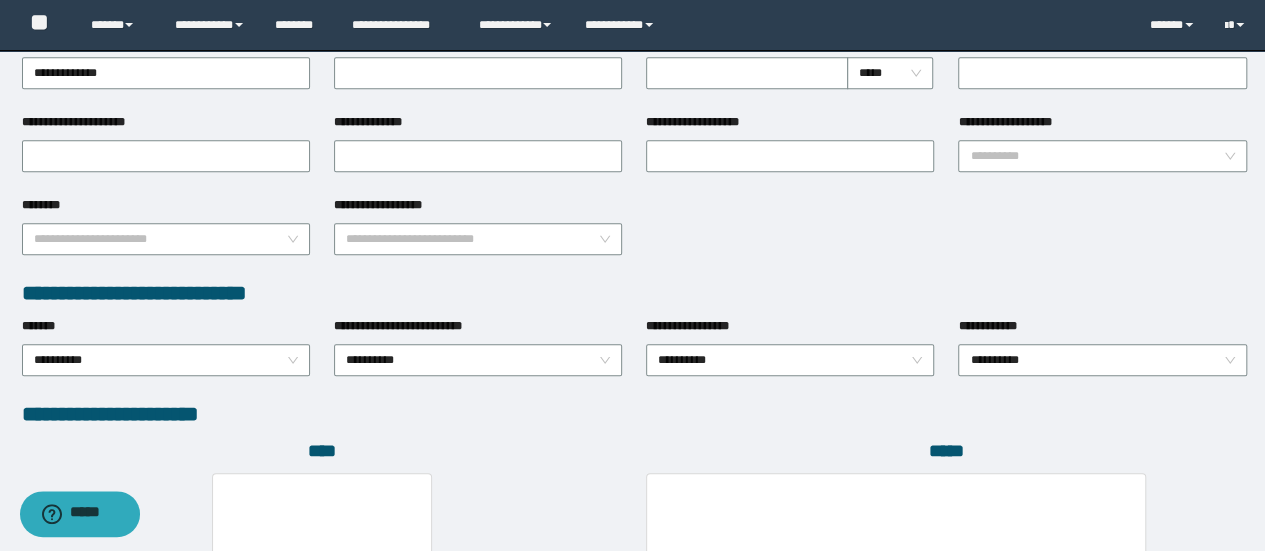 scroll, scrollTop: 1002, scrollLeft: 0, axis: vertical 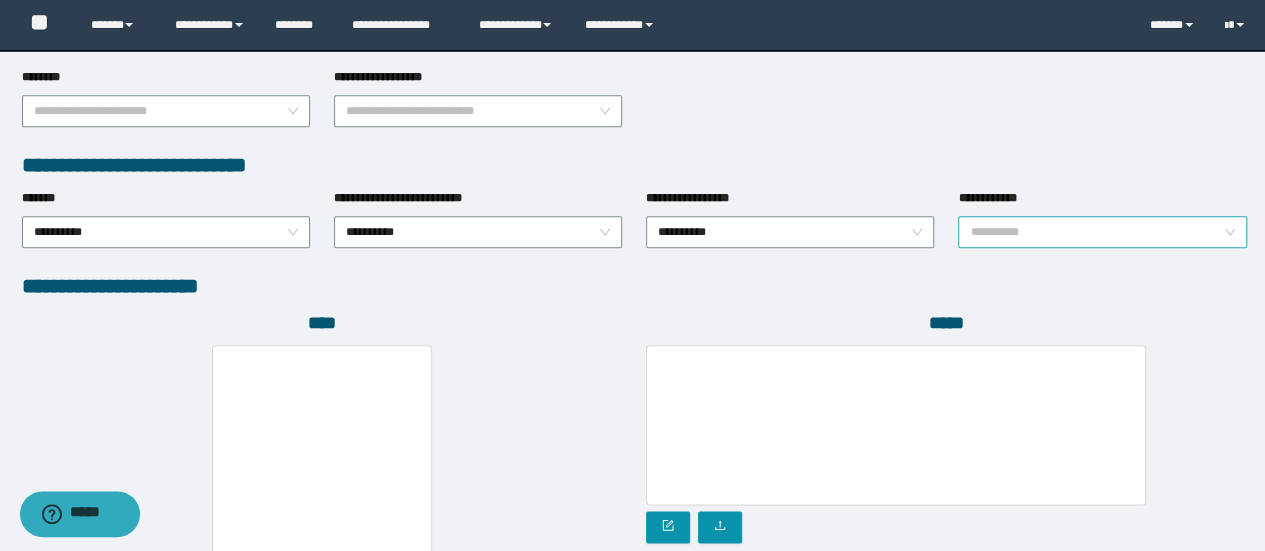 click on "**********" at bounding box center (1102, 232) 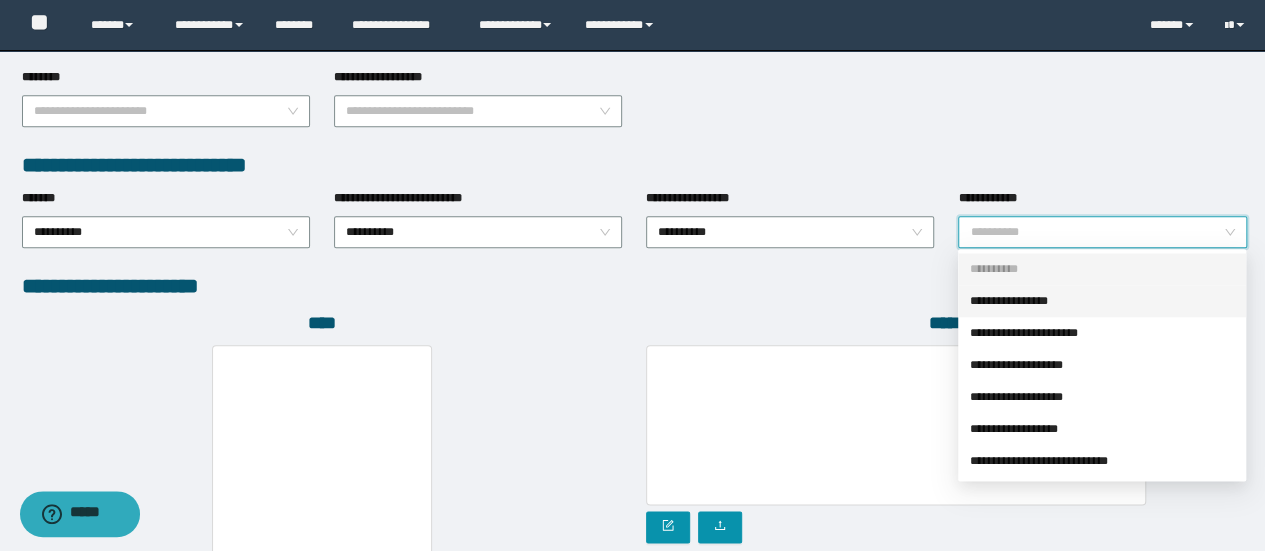 click on "**********" at bounding box center [1102, 301] 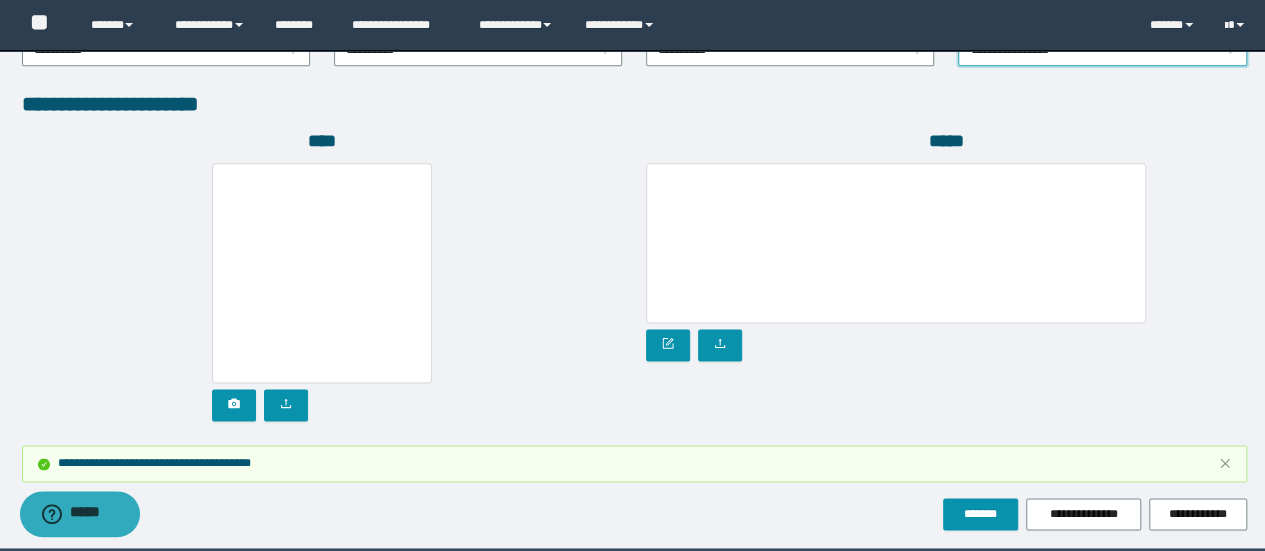scroll, scrollTop: 1255, scrollLeft: 0, axis: vertical 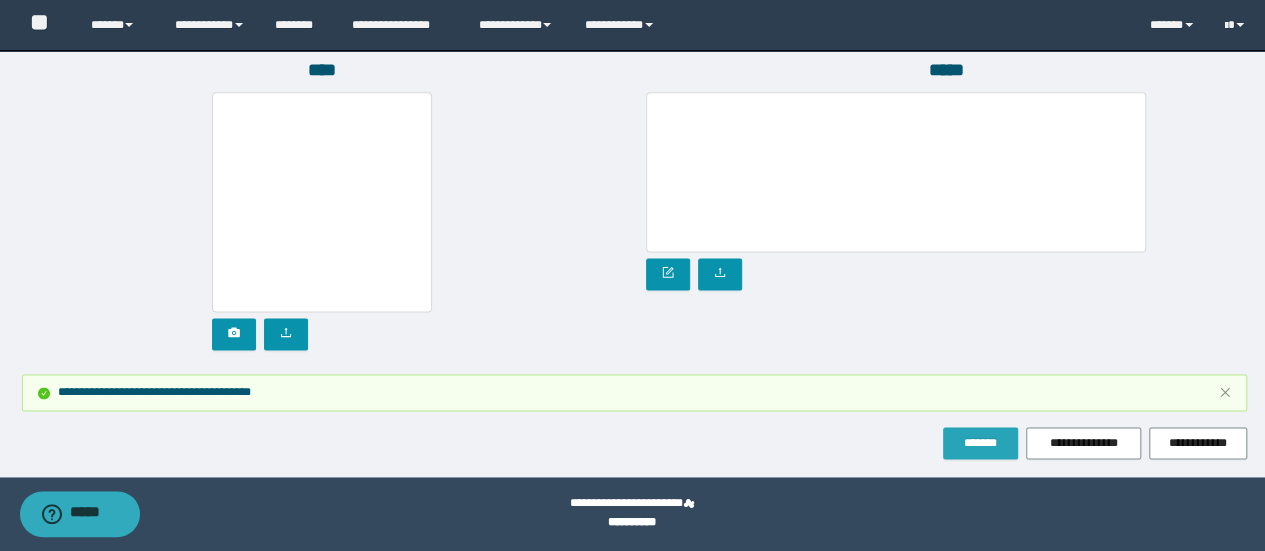 click on "*******" at bounding box center (980, 443) 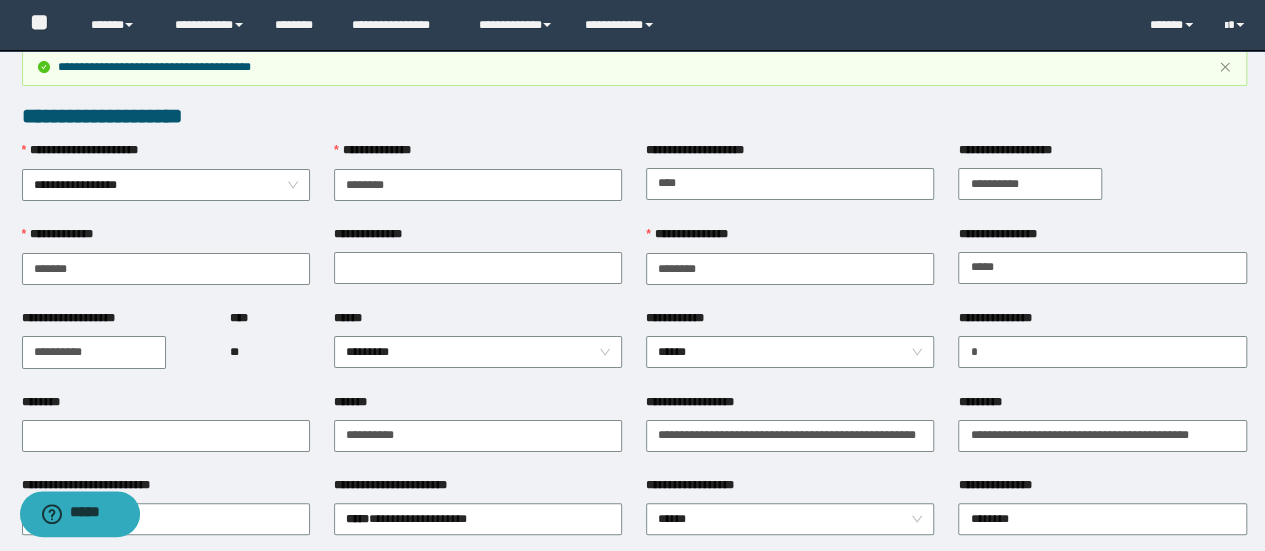 scroll, scrollTop: 0, scrollLeft: 0, axis: both 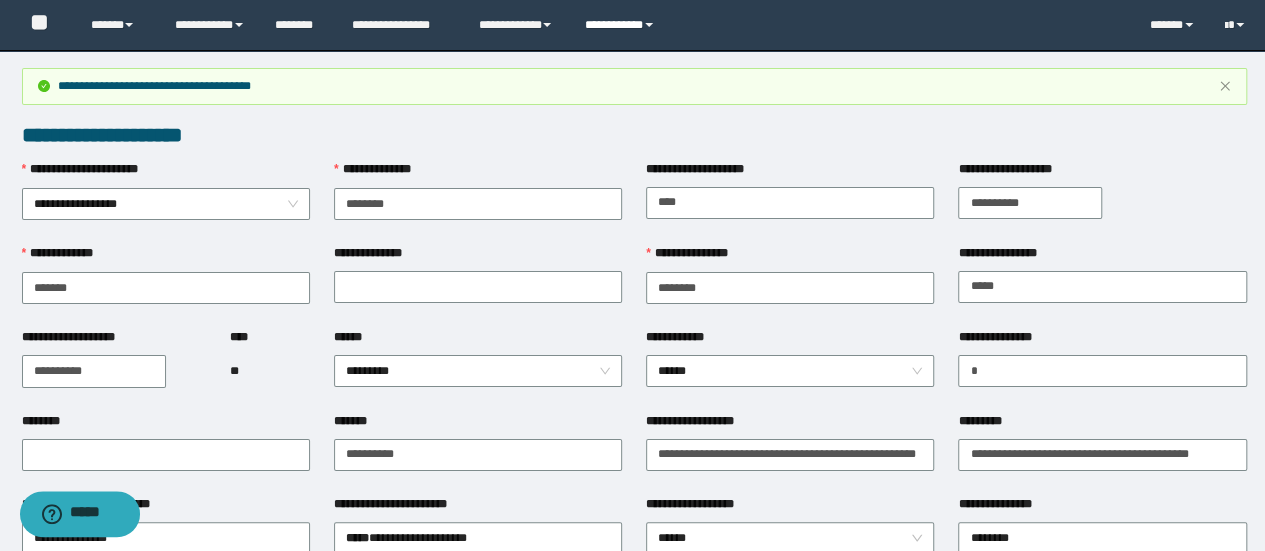click on "**********" at bounding box center (622, 25) 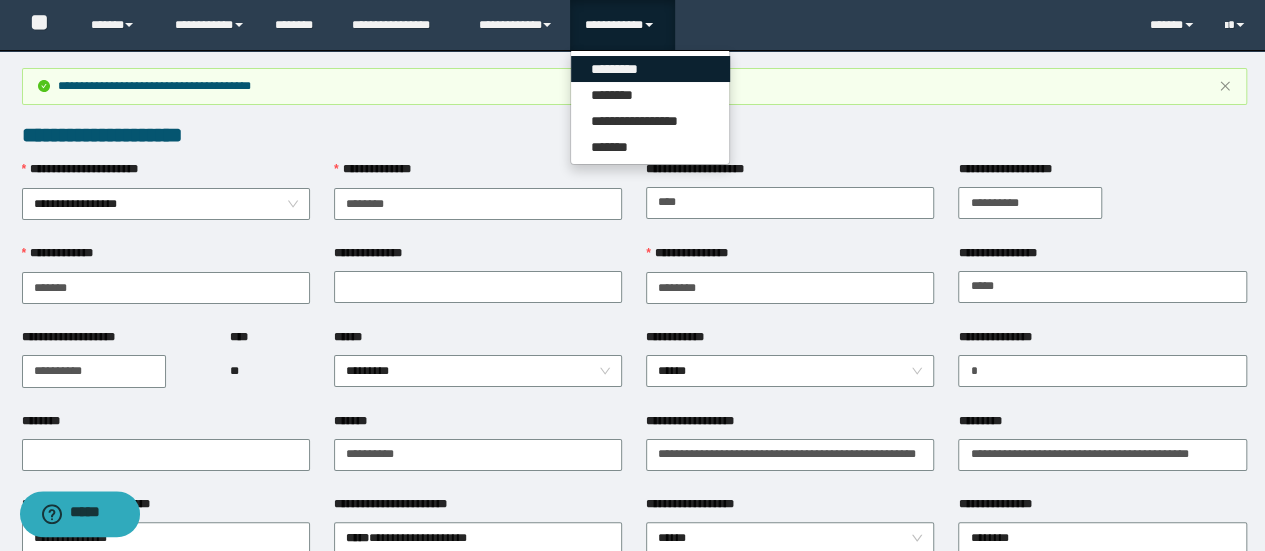 click on "*********" at bounding box center [650, 69] 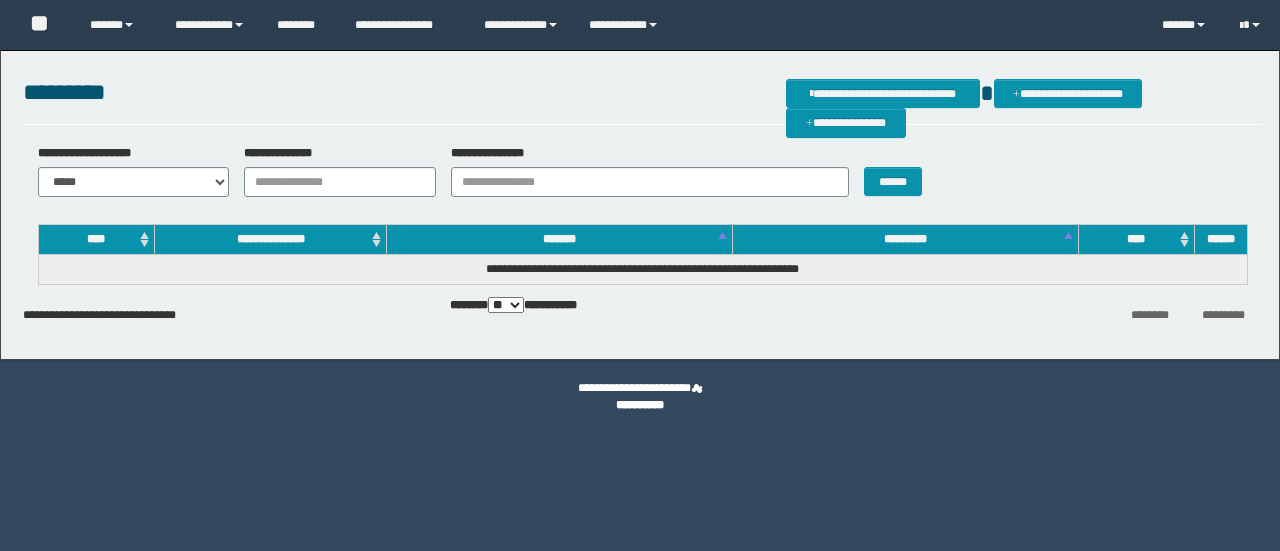 scroll, scrollTop: 0, scrollLeft: 0, axis: both 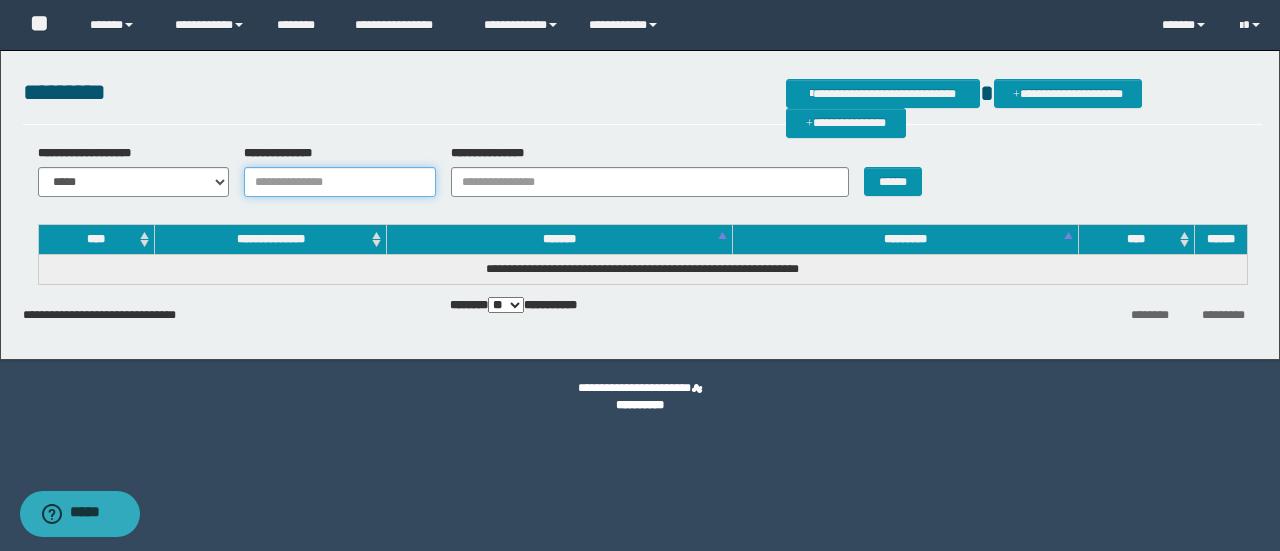 click on "**********" at bounding box center [340, 182] 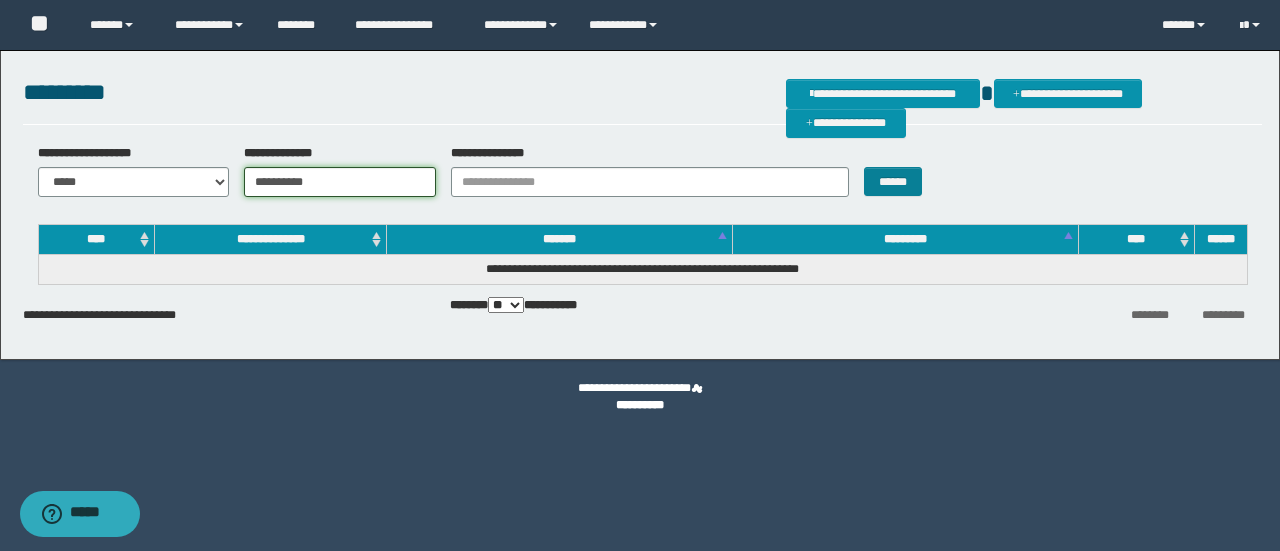 type on "**********" 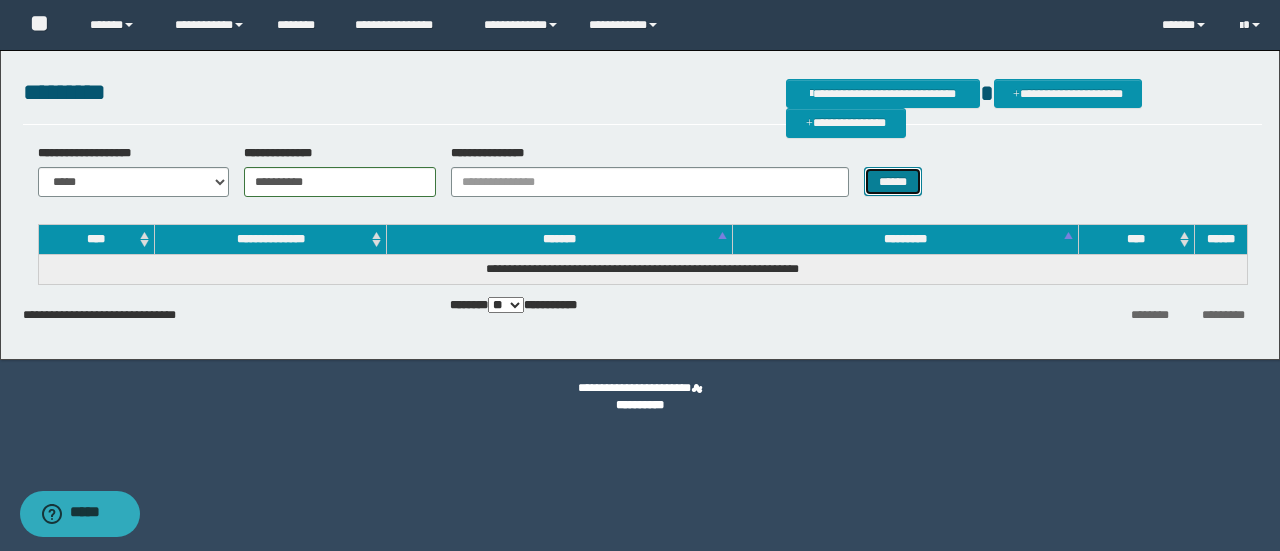 click on "******" at bounding box center (893, 181) 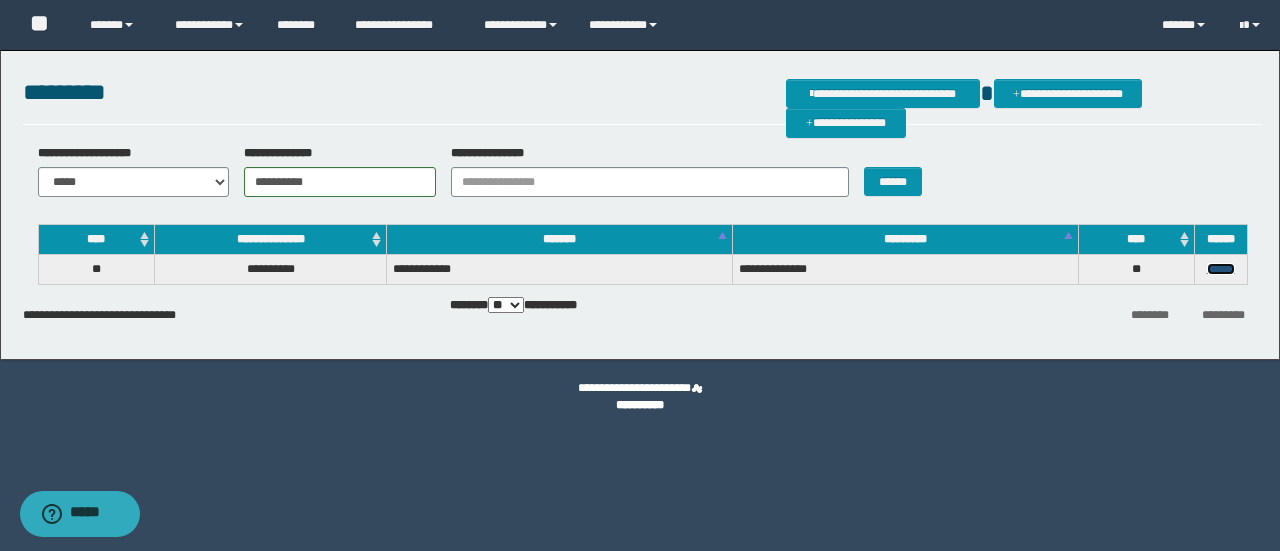 click on "******" at bounding box center [1221, 269] 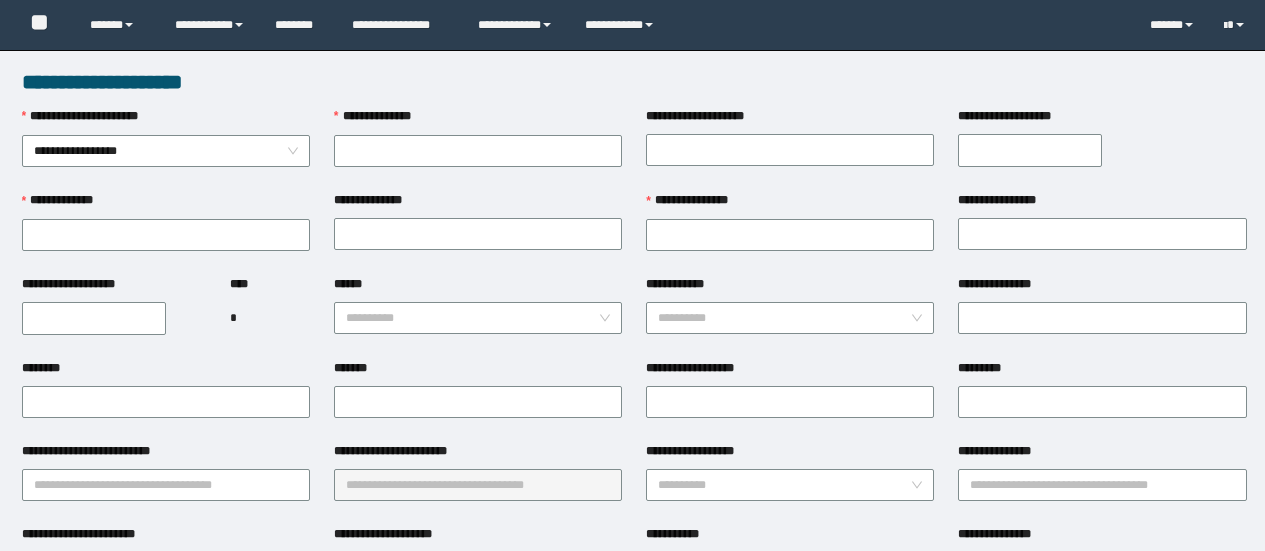 scroll, scrollTop: 0, scrollLeft: 0, axis: both 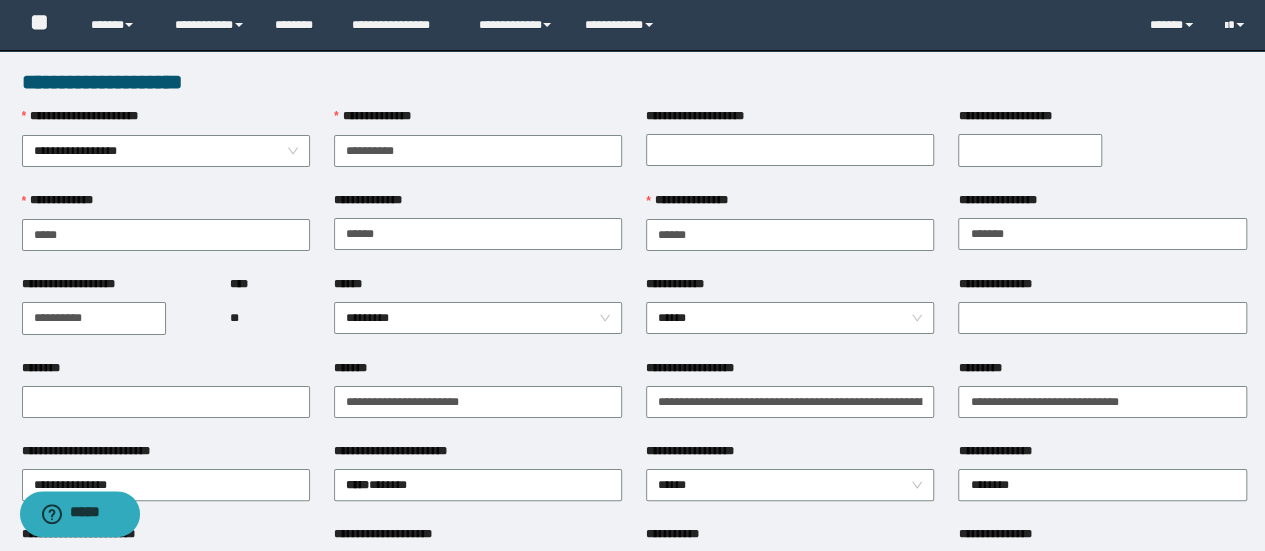 type on "**********" 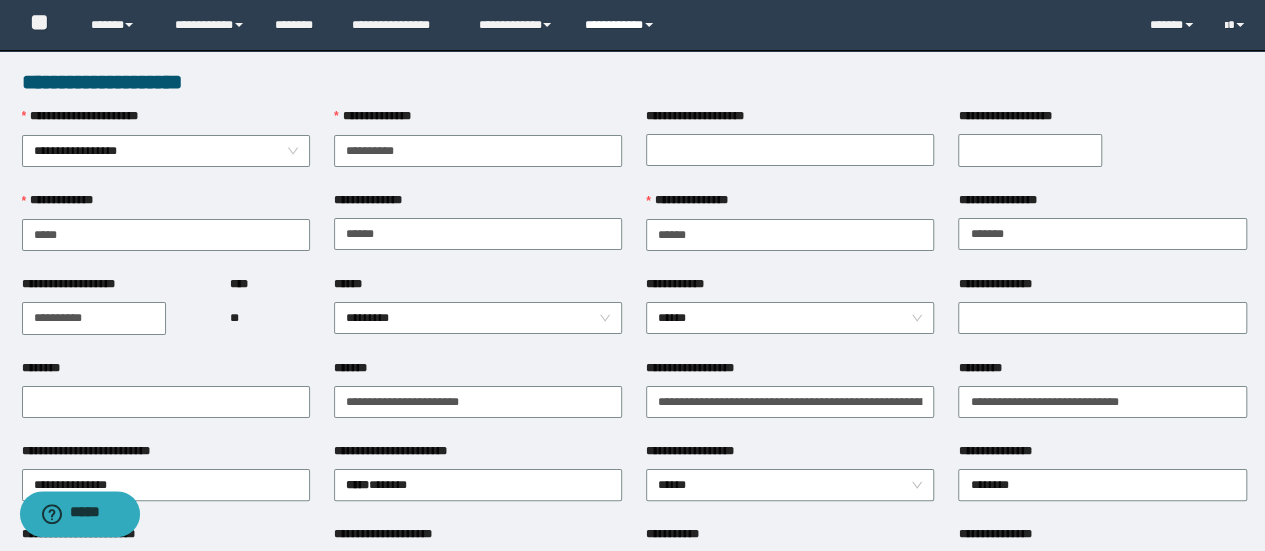 click on "**********" at bounding box center (622, 25) 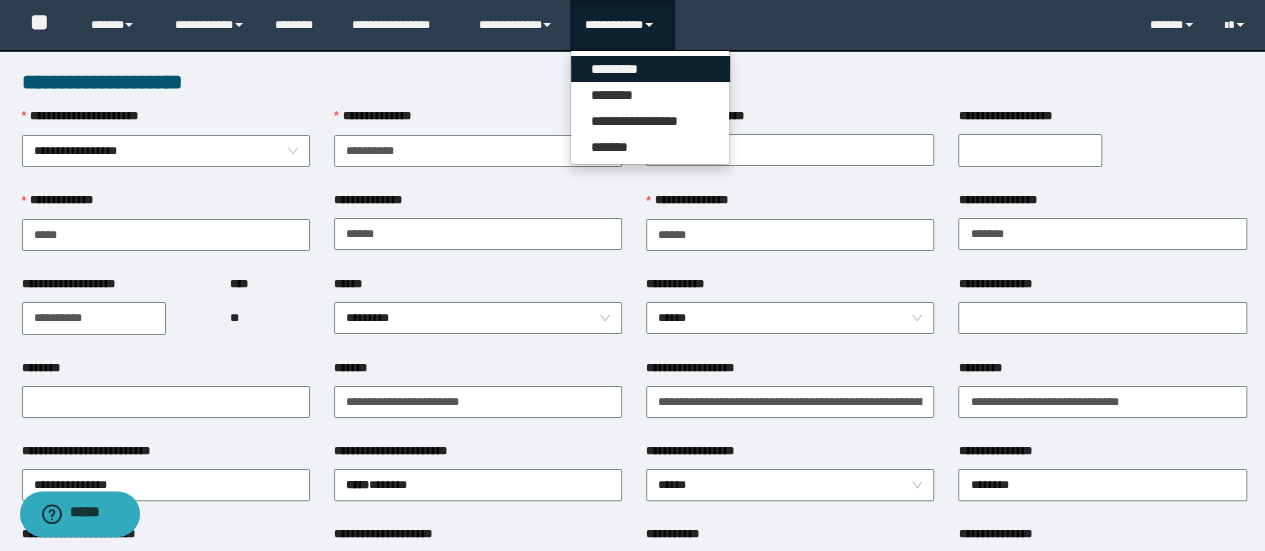 click on "*********" at bounding box center [650, 69] 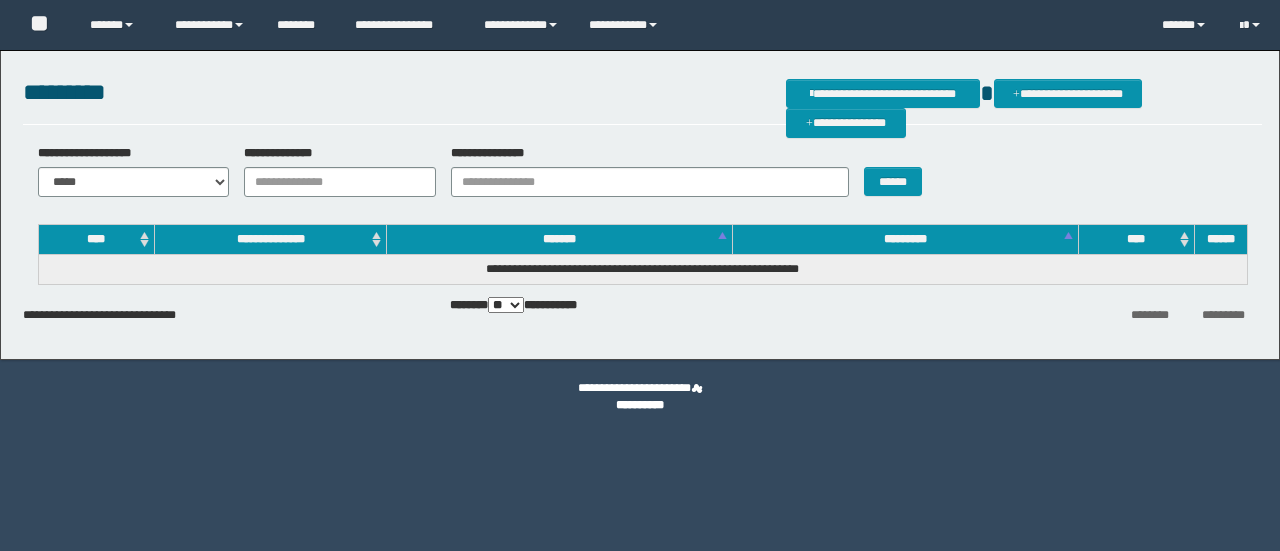 scroll, scrollTop: 0, scrollLeft: 0, axis: both 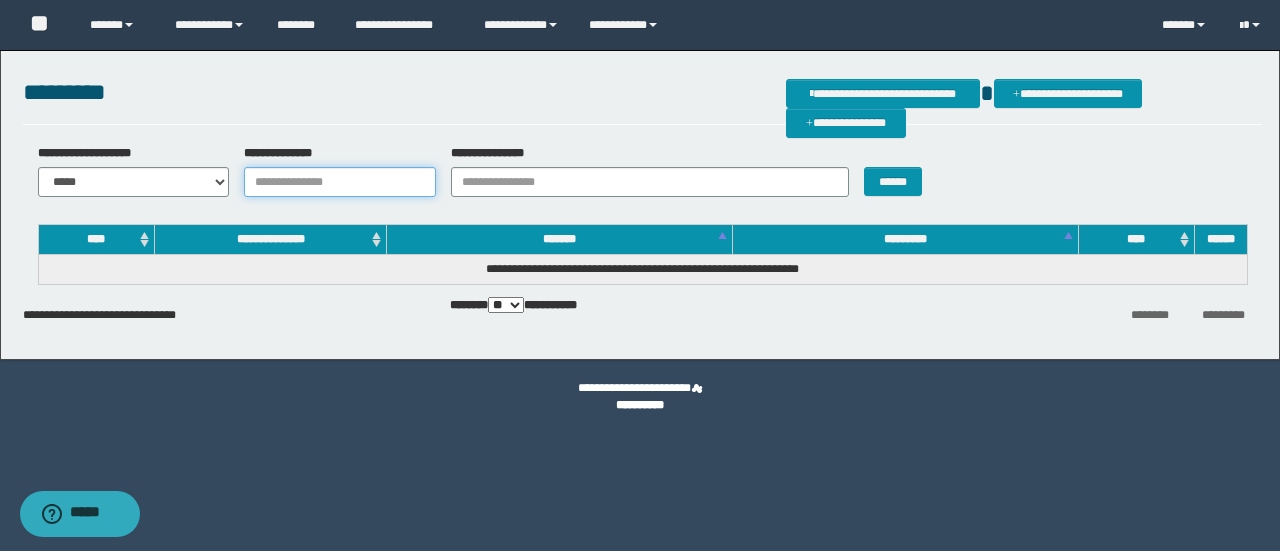 click on "**********" at bounding box center (340, 182) 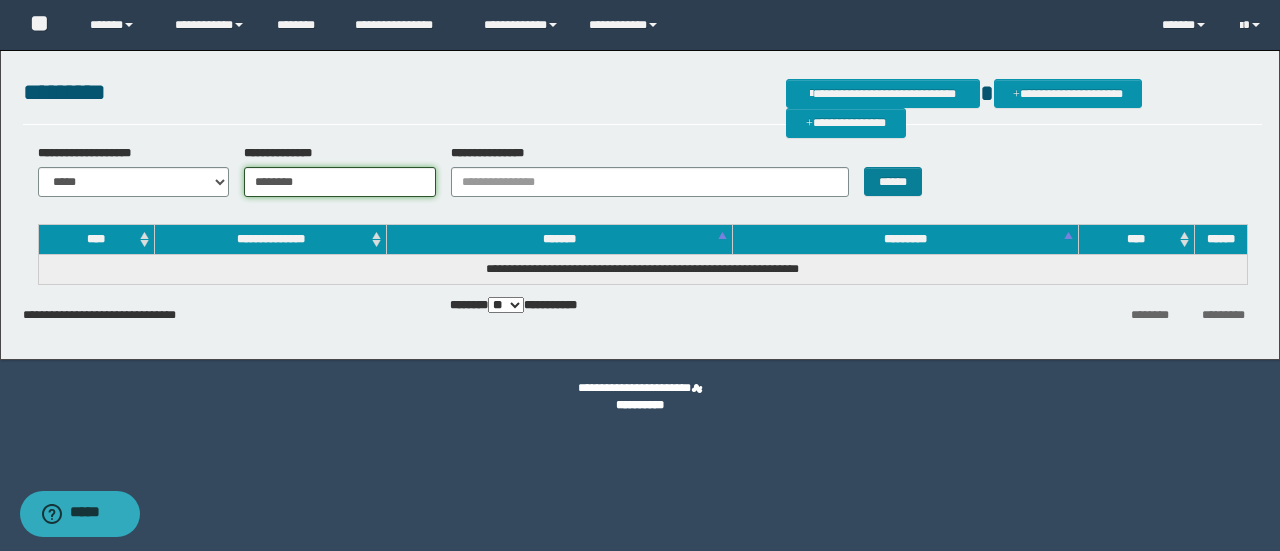type on "********" 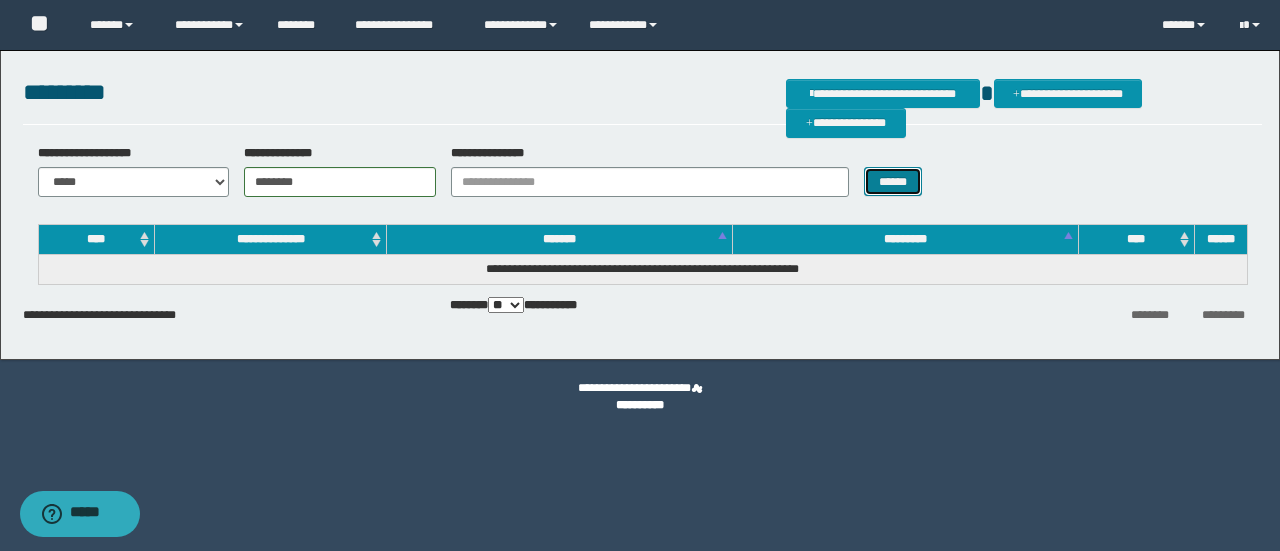 click on "******" at bounding box center (893, 181) 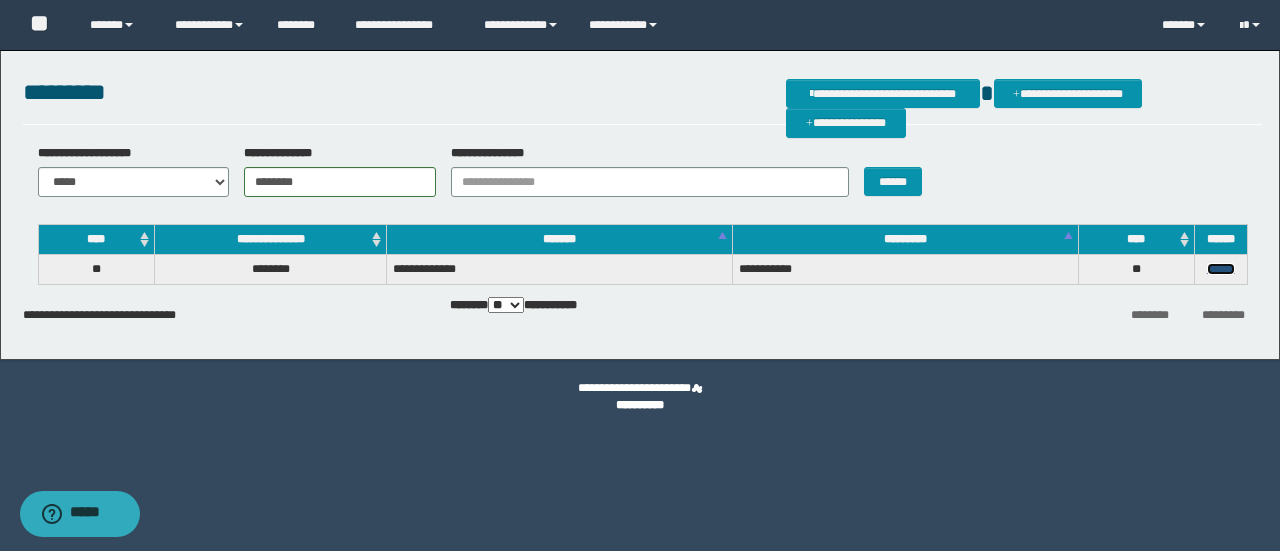 click on "******" at bounding box center [1221, 269] 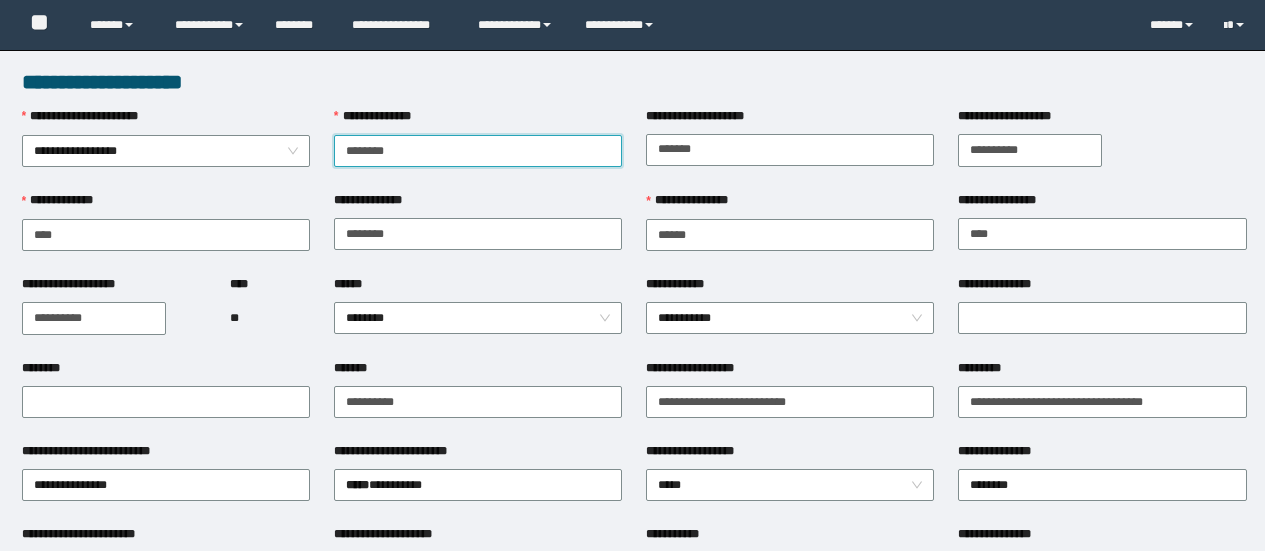 scroll, scrollTop: 0, scrollLeft: 0, axis: both 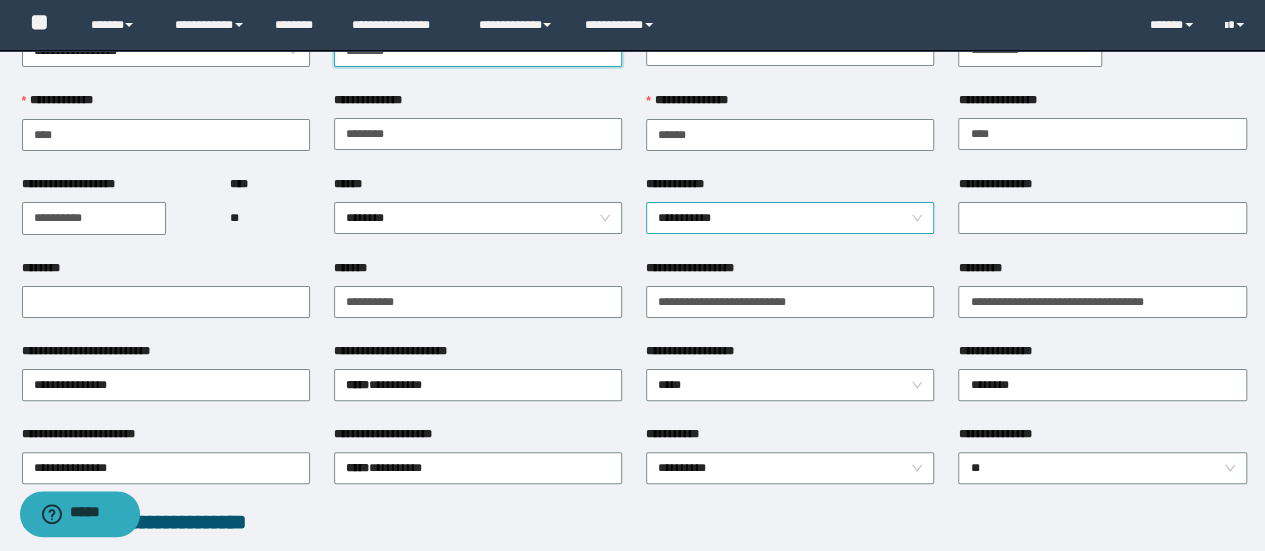 click on "**********" at bounding box center [790, 218] 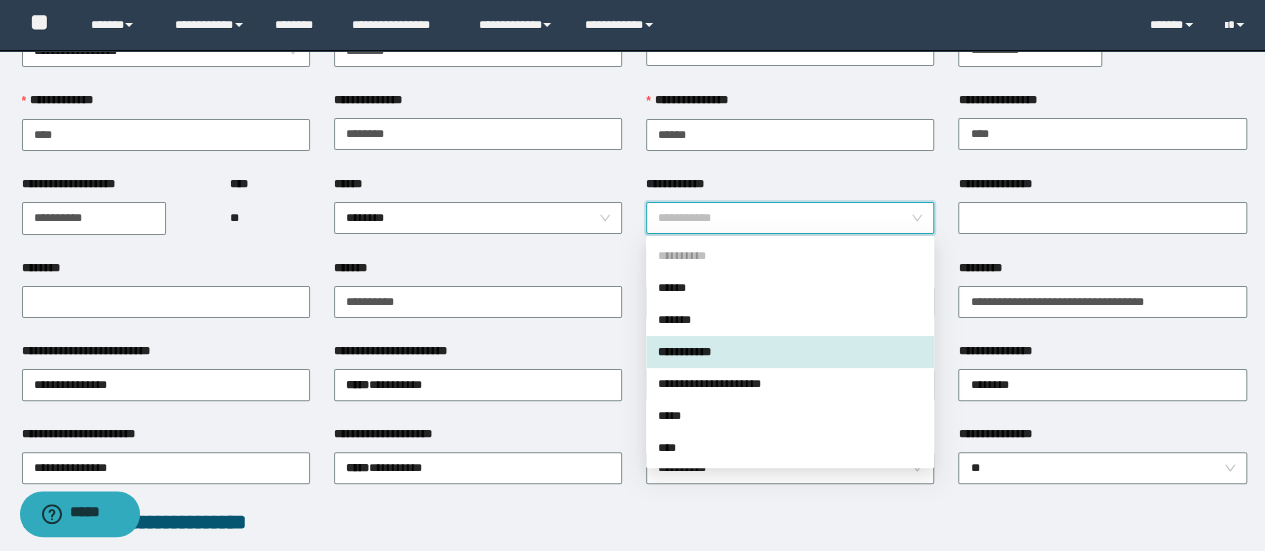click on "**********" at bounding box center [790, 352] 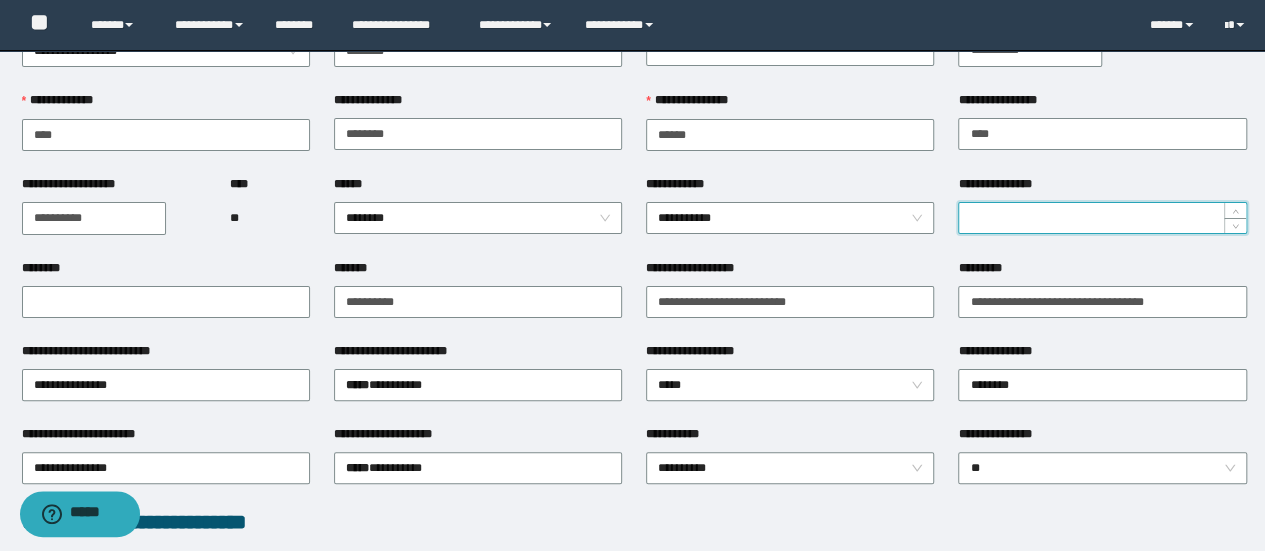 click on "**********" at bounding box center (1102, 218) 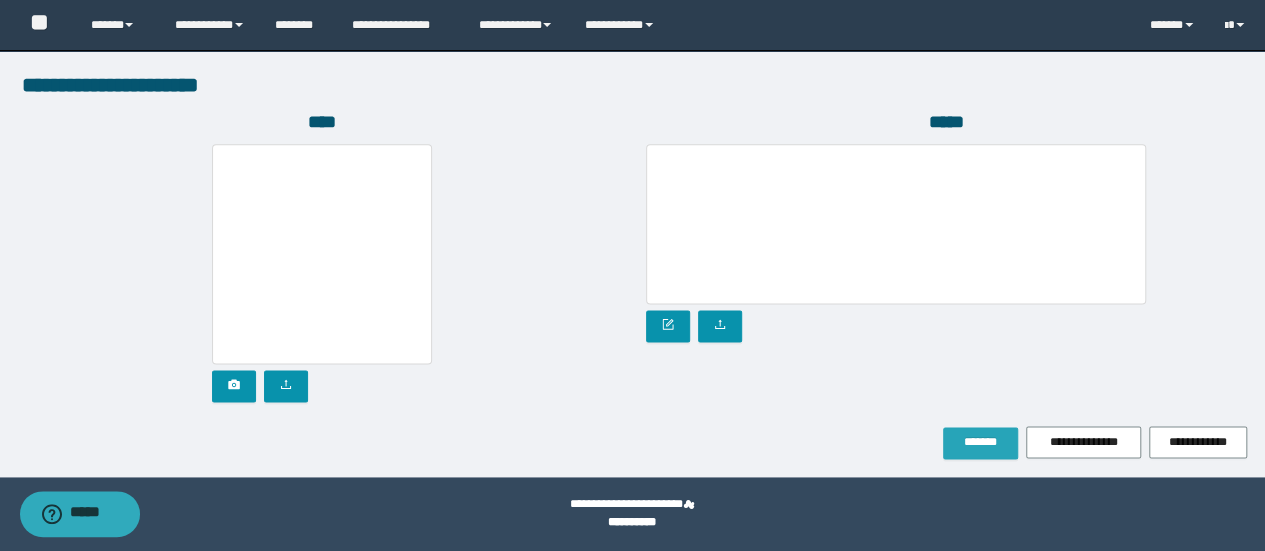 type on "*" 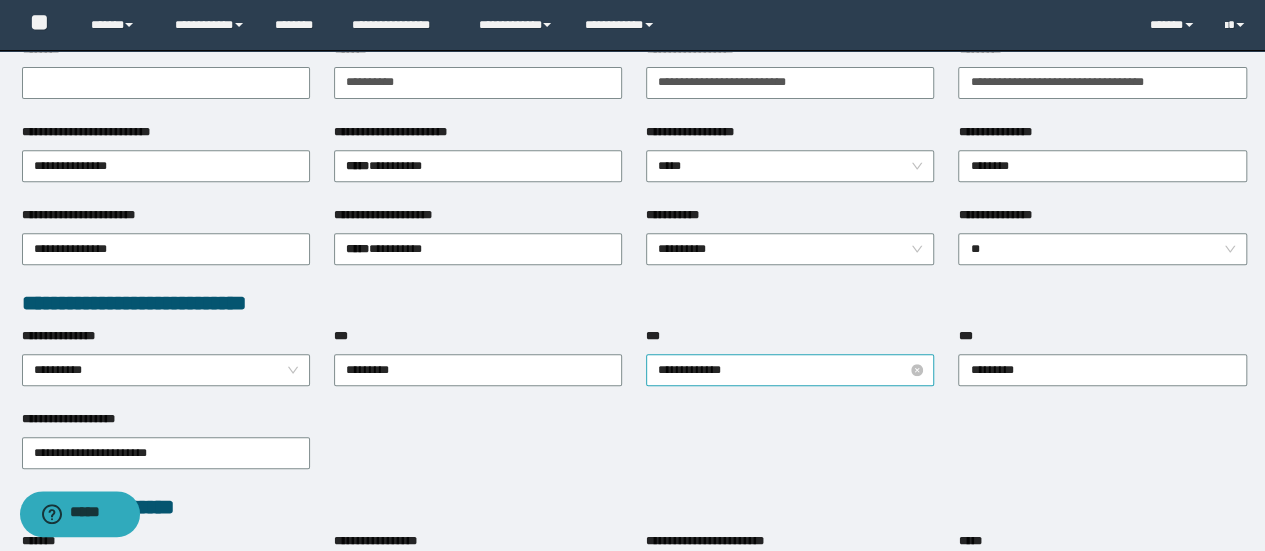 scroll, scrollTop: 403, scrollLeft: 0, axis: vertical 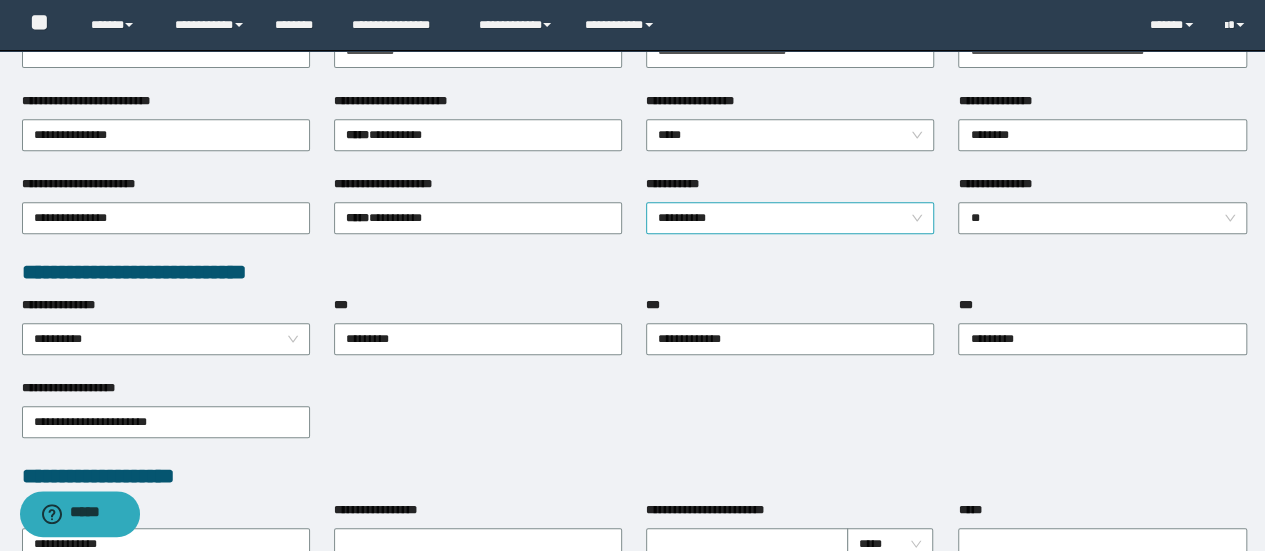 click on "**********" at bounding box center [790, 218] 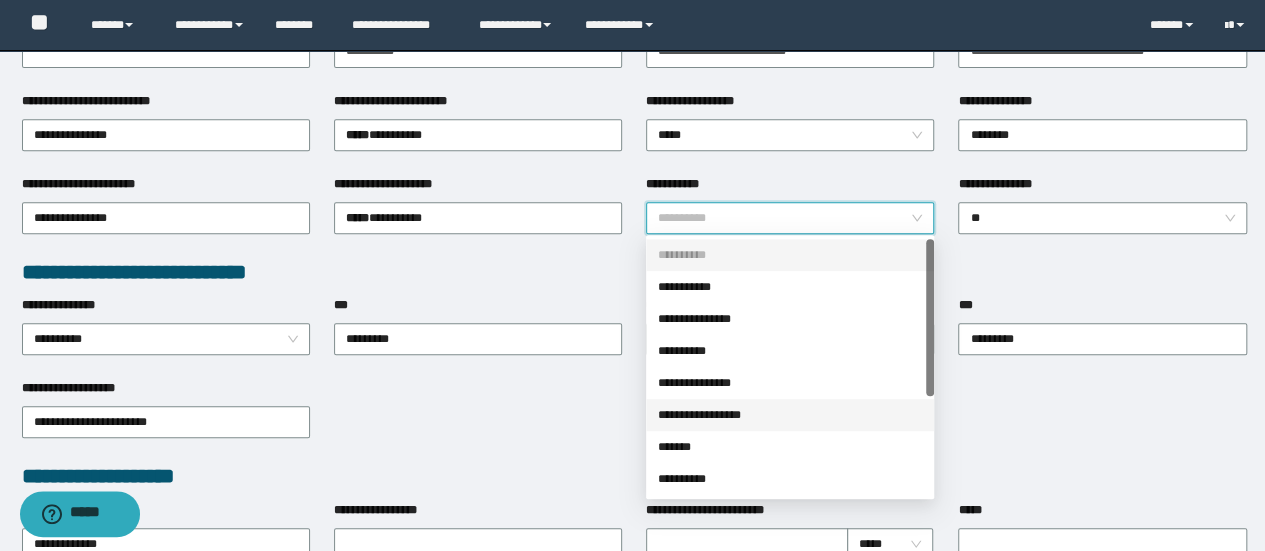 click on "**********" at bounding box center (790, 415) 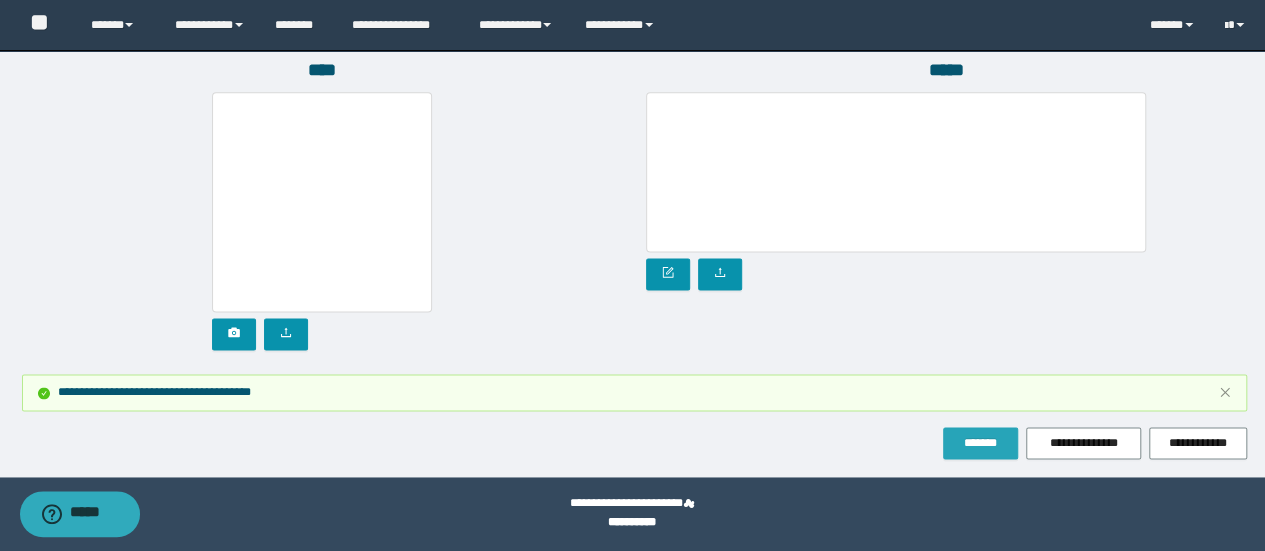 click on "*******" at bounding box center (980, 443) 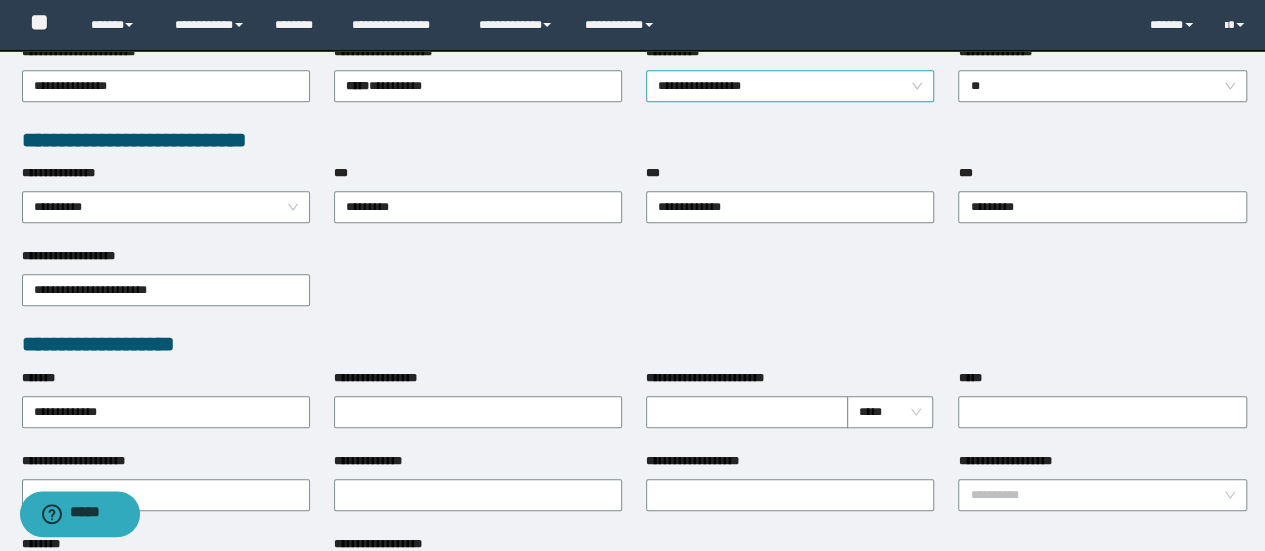 scroll, scrollTop: 555, scrollLeft: 0, axis: vertical 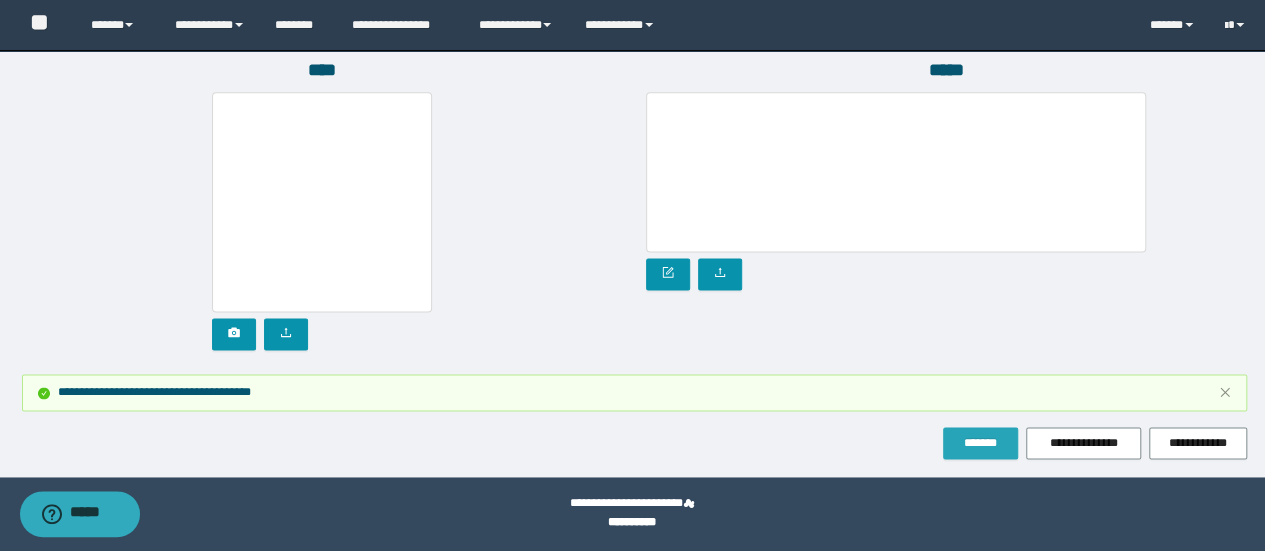 click on "*******" at bounding box center [980, 443] 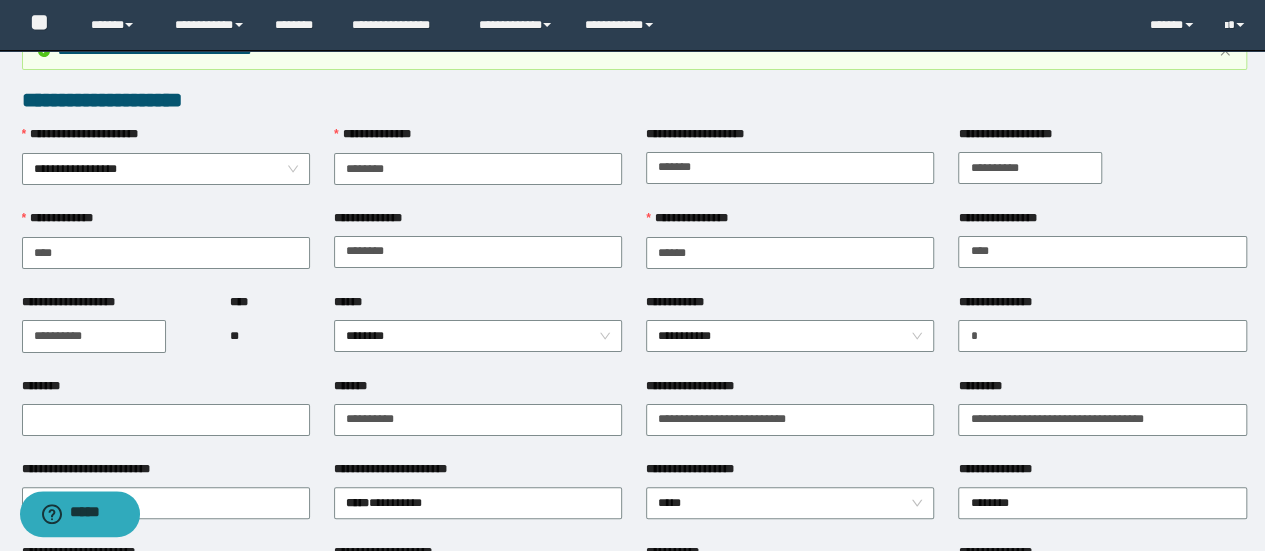 scroll, scrollTop: 0, scrollLeft: 0, axis: both 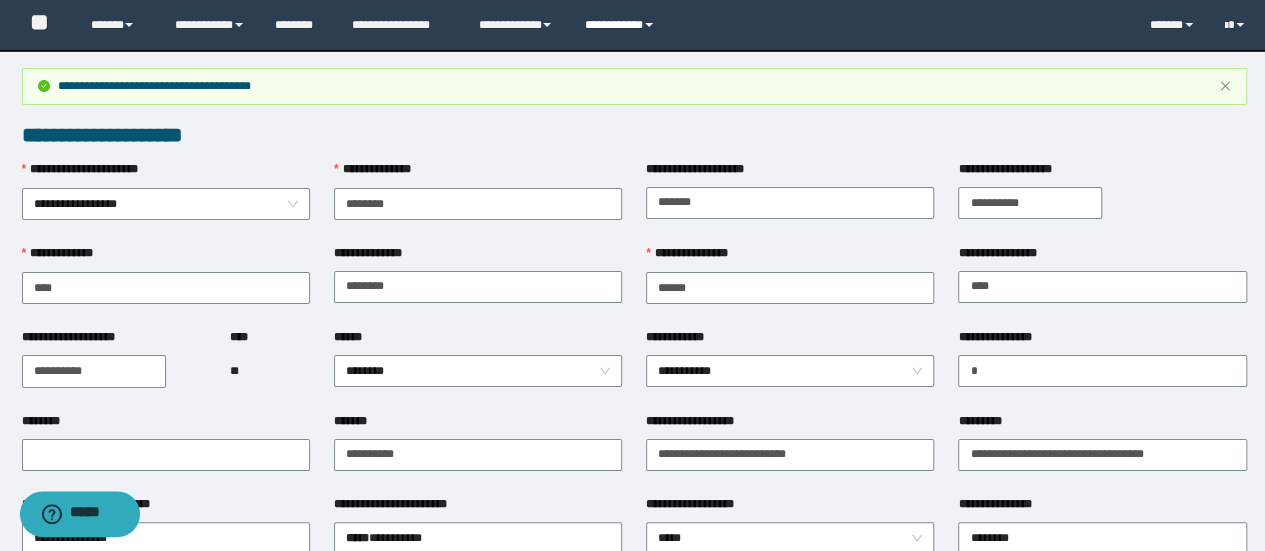 click on "**********" at bounding box center [622, 25] 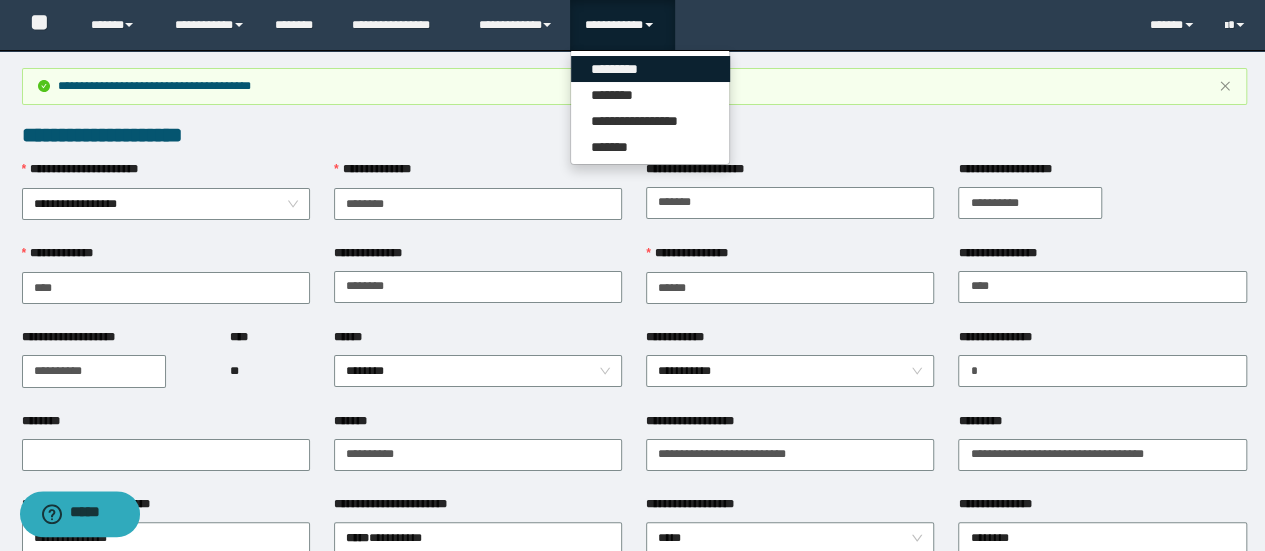 click on "*********" at bounding box center [650, 69] 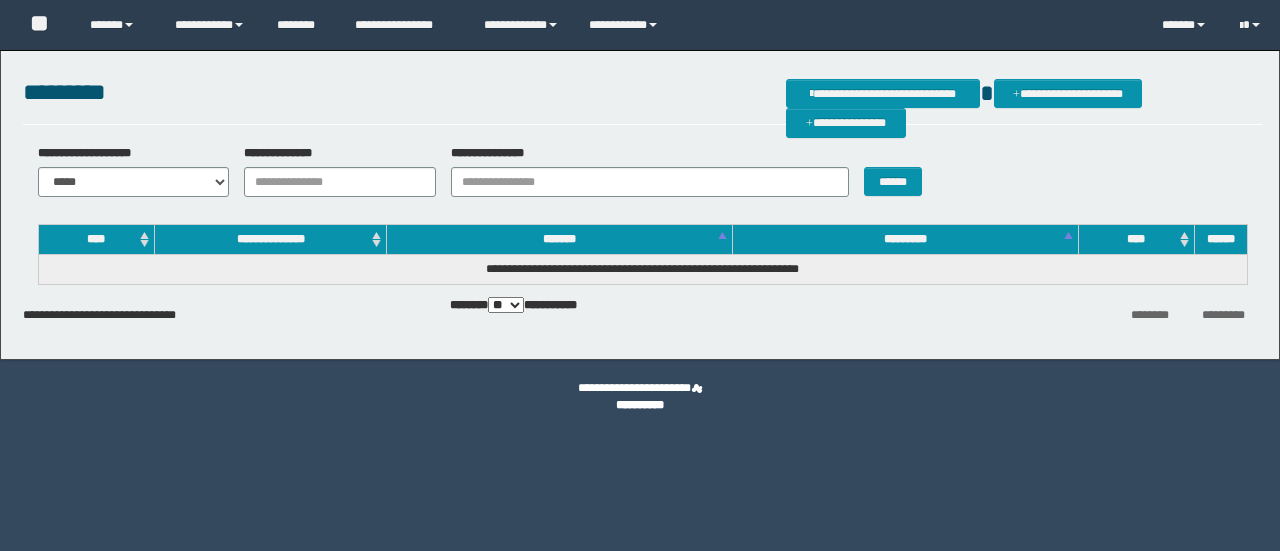 scroll, scrollTop: 0, scrollLeft: 0, axis: both 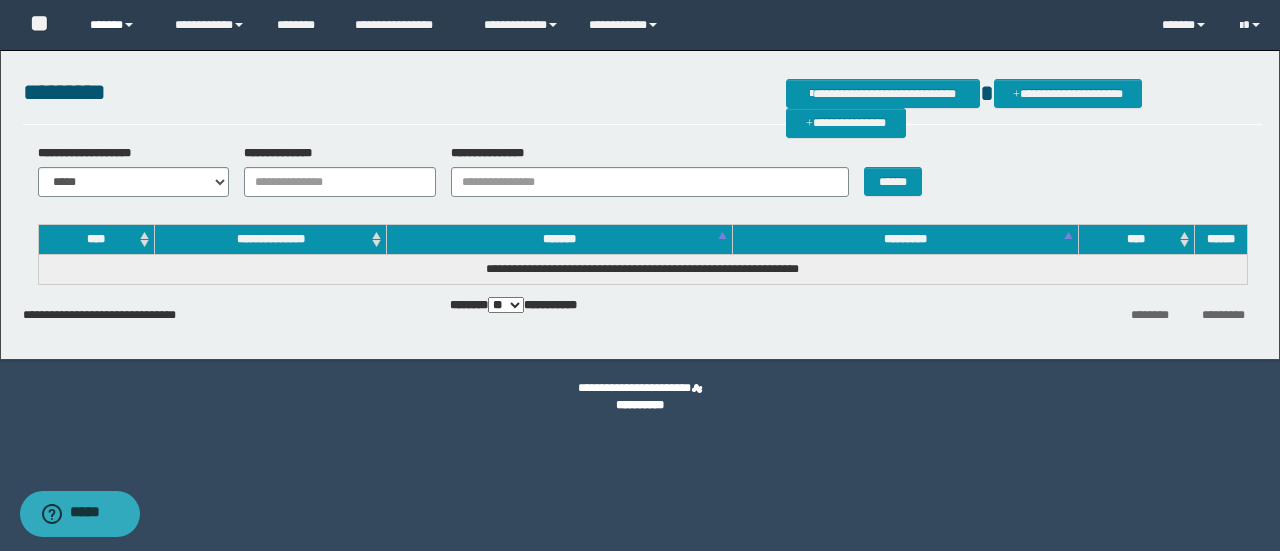 click on "******" at bounding box center [117, 25] 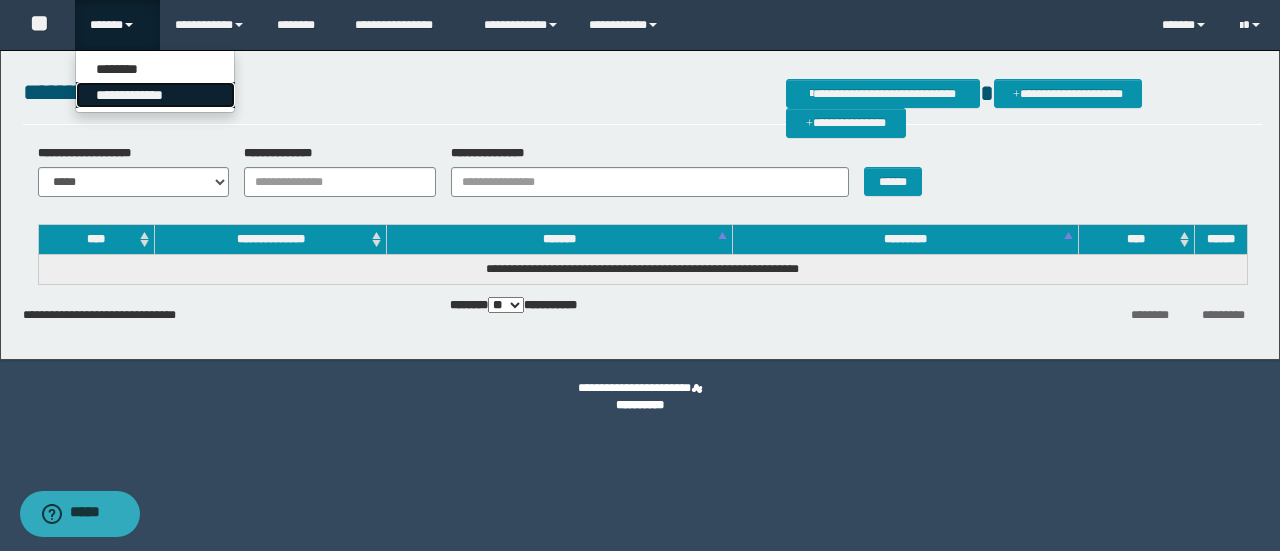 click on "**********" at bounding box center (155, 95) 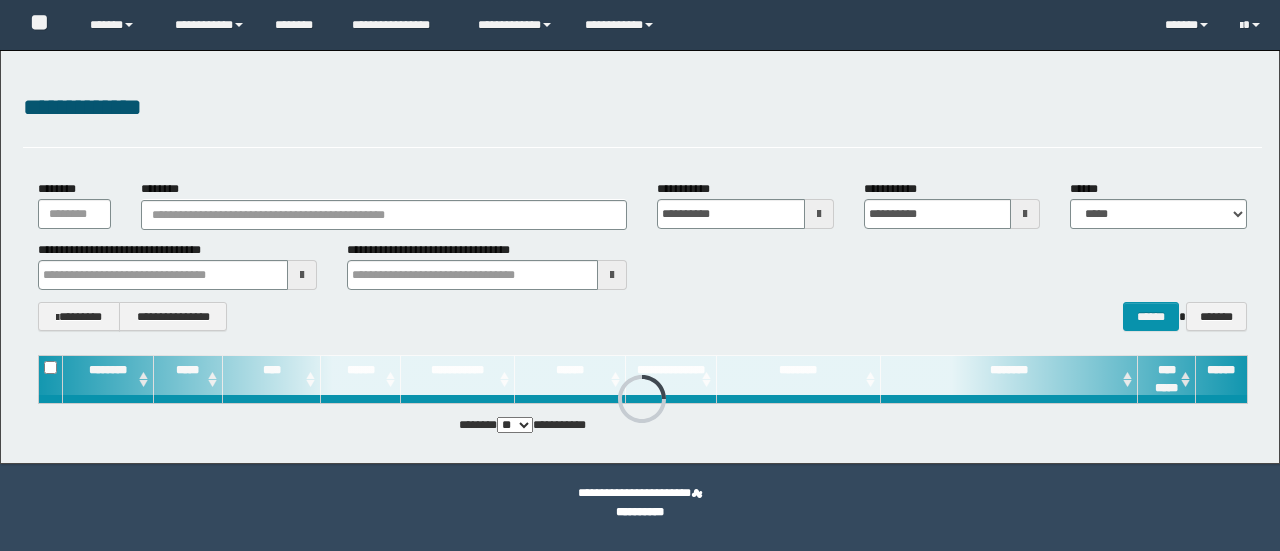 scroll, scrollTop: 0, scrollLeft: 0, axis: both 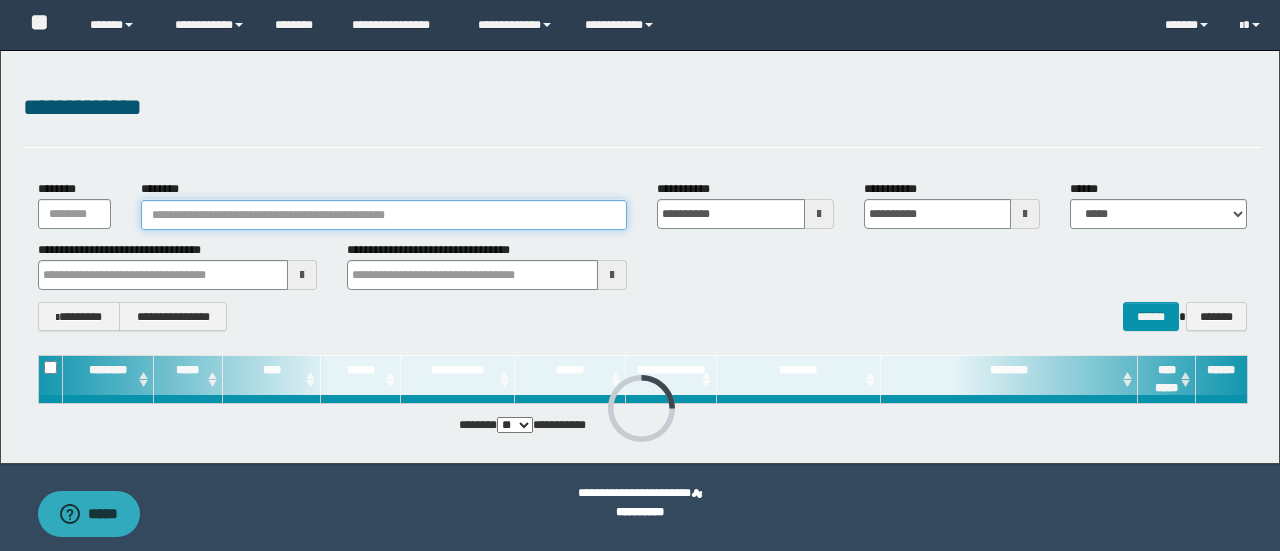 click on "********" at bounding box center (384, 215) 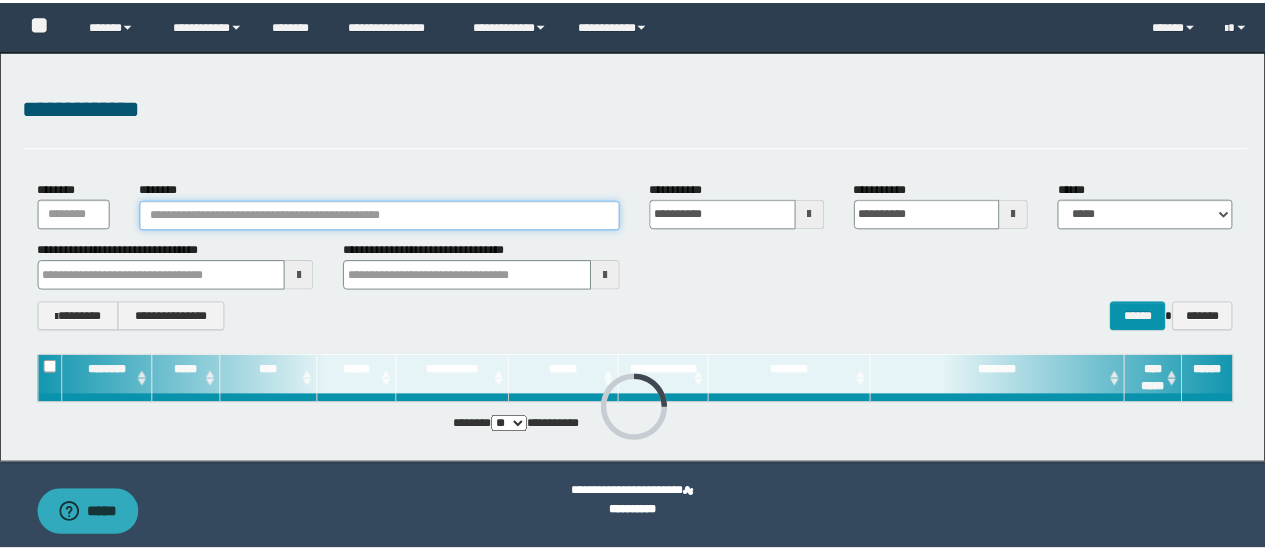 scroll, scrollTop: 0, scrollLeft: 0, axis: both 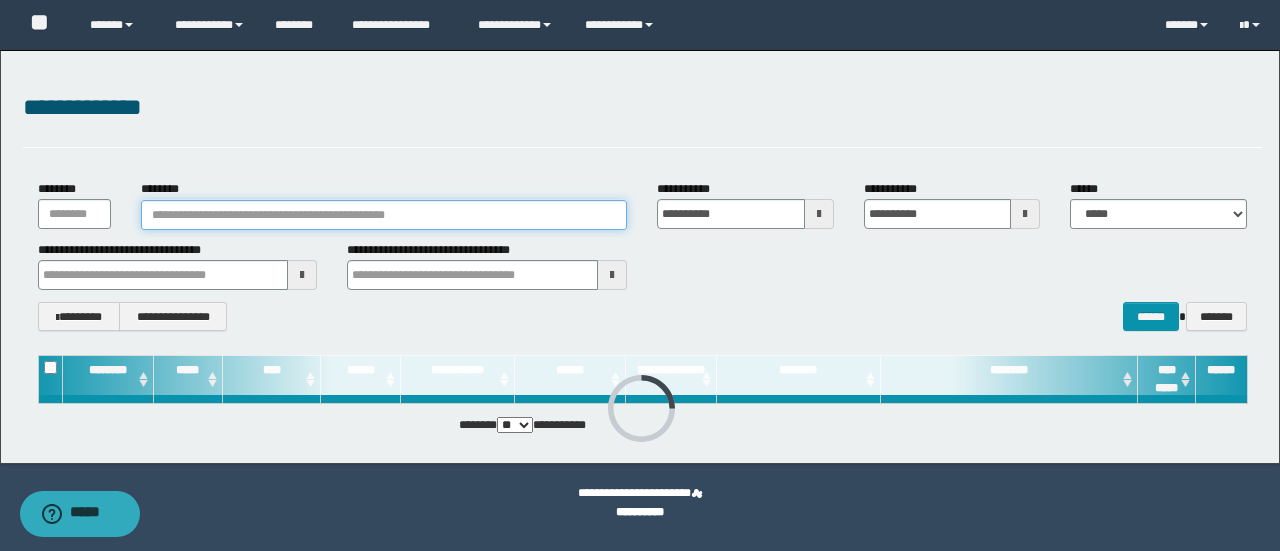 paste on "**********" 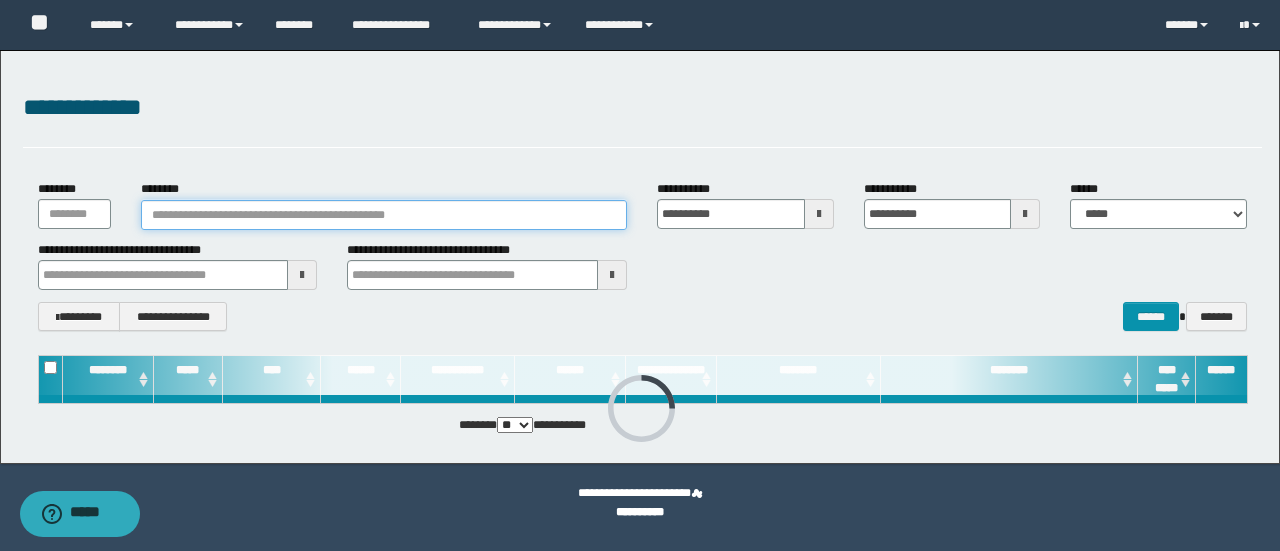 type on "**********" 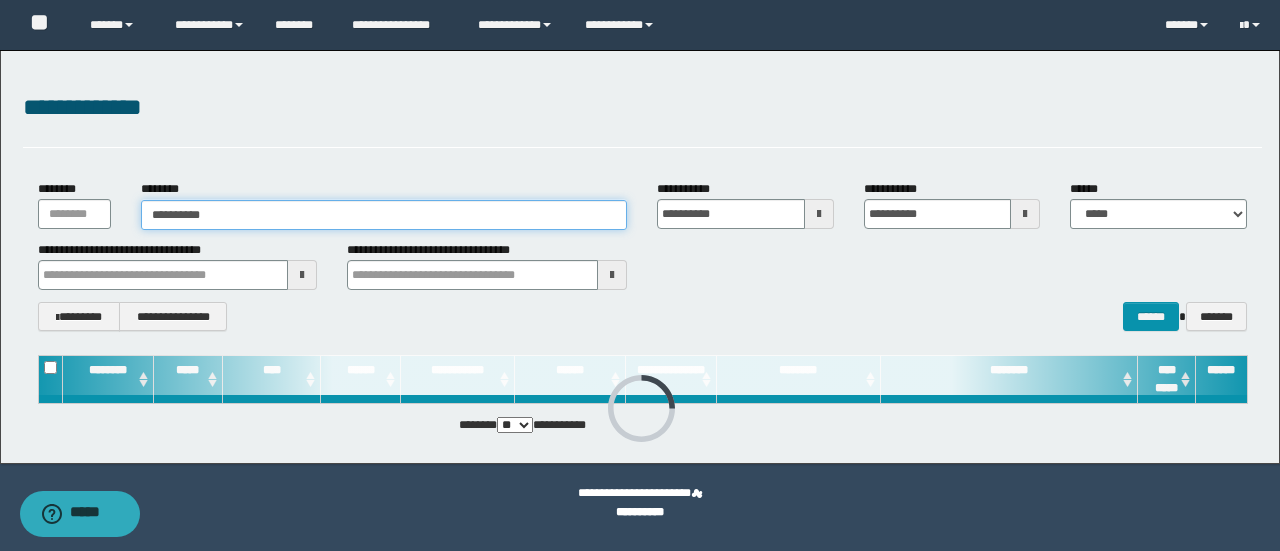 type on "**********" 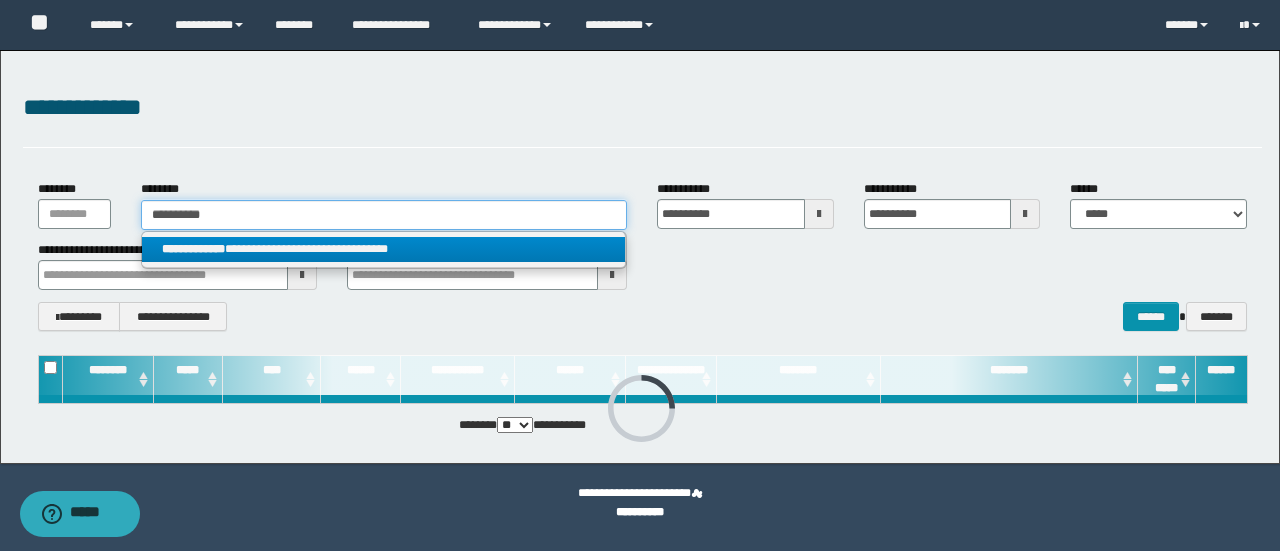type on "**********" 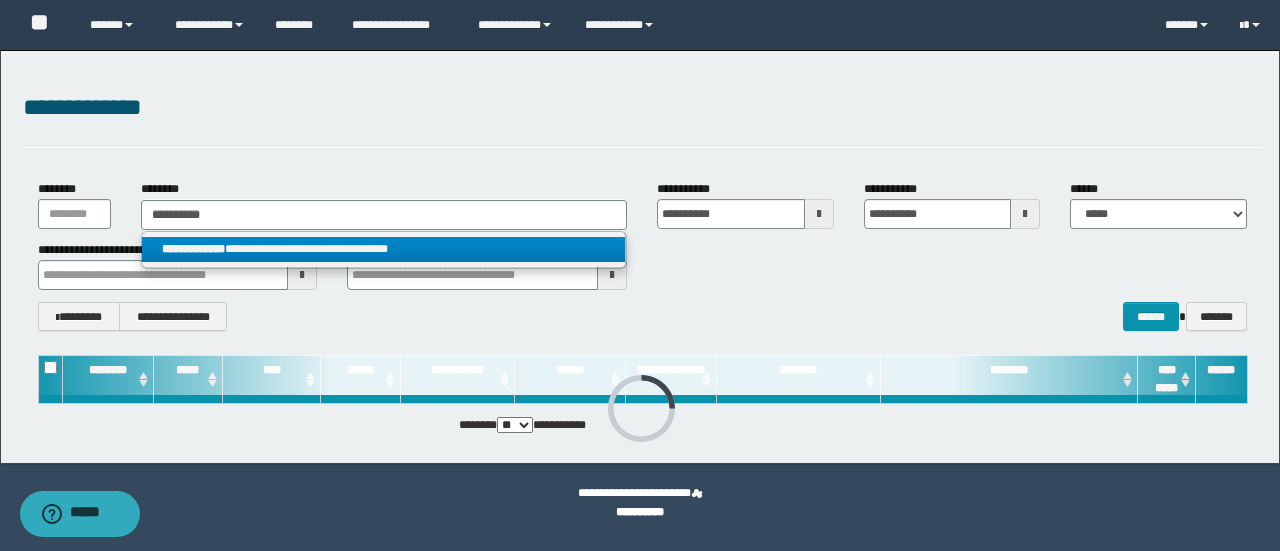 click on "**********" at bounding box center (384, 249) 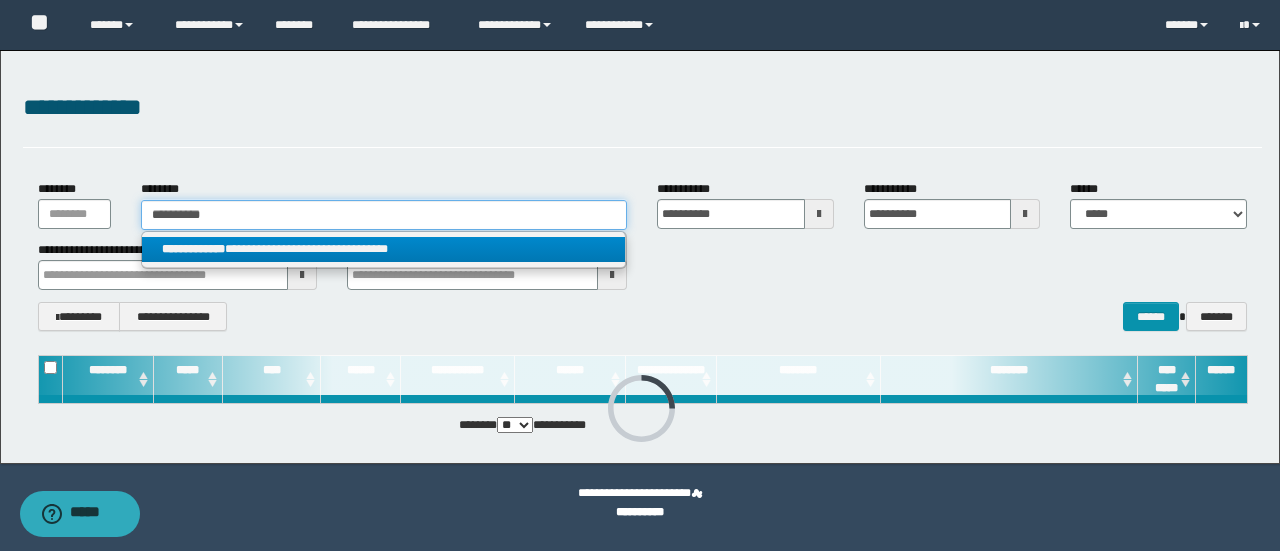 type 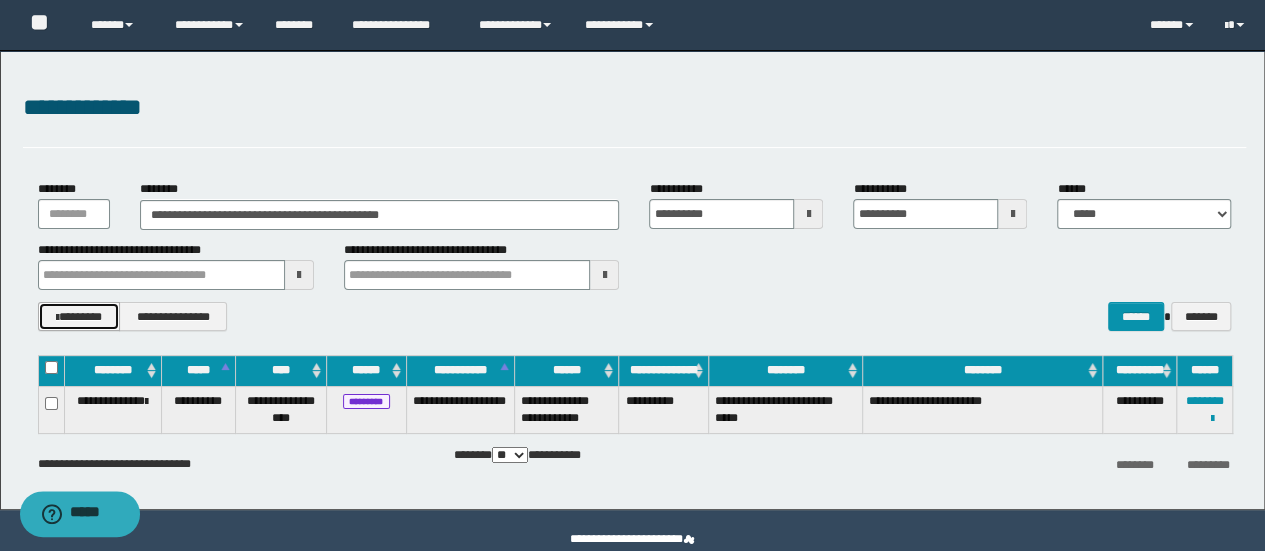 click on "********" at bounding box center (79, 316) 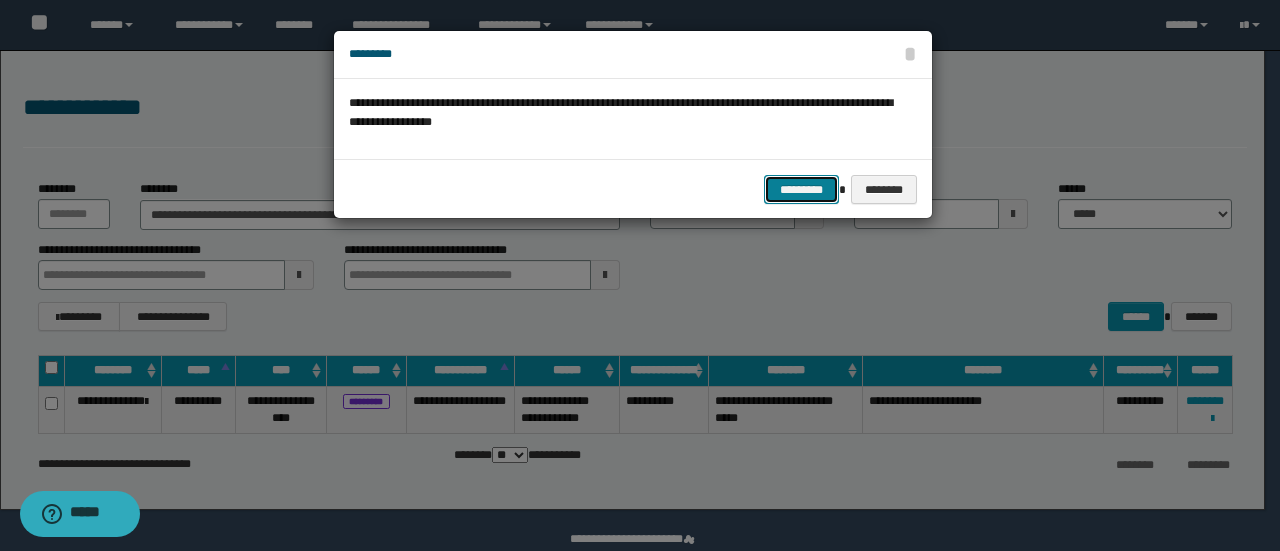 click on "*********" at bounding box center [801, 189] 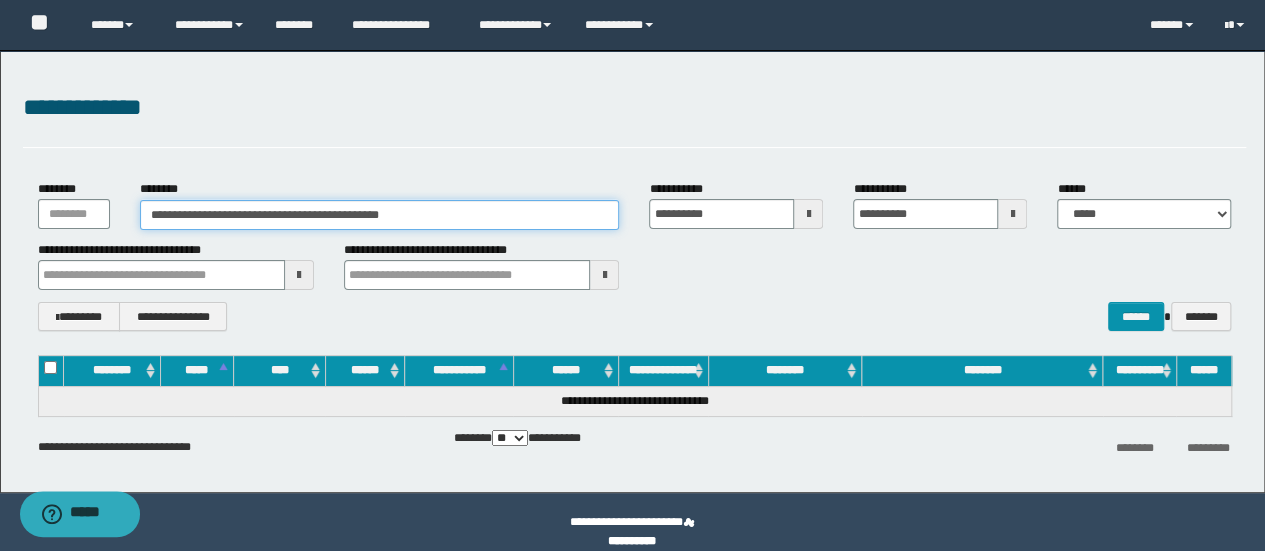 drag, startPoint x: 485, startPoint y: 210, endPoint x: 0, endPoint y: 271, distance: 488.82104 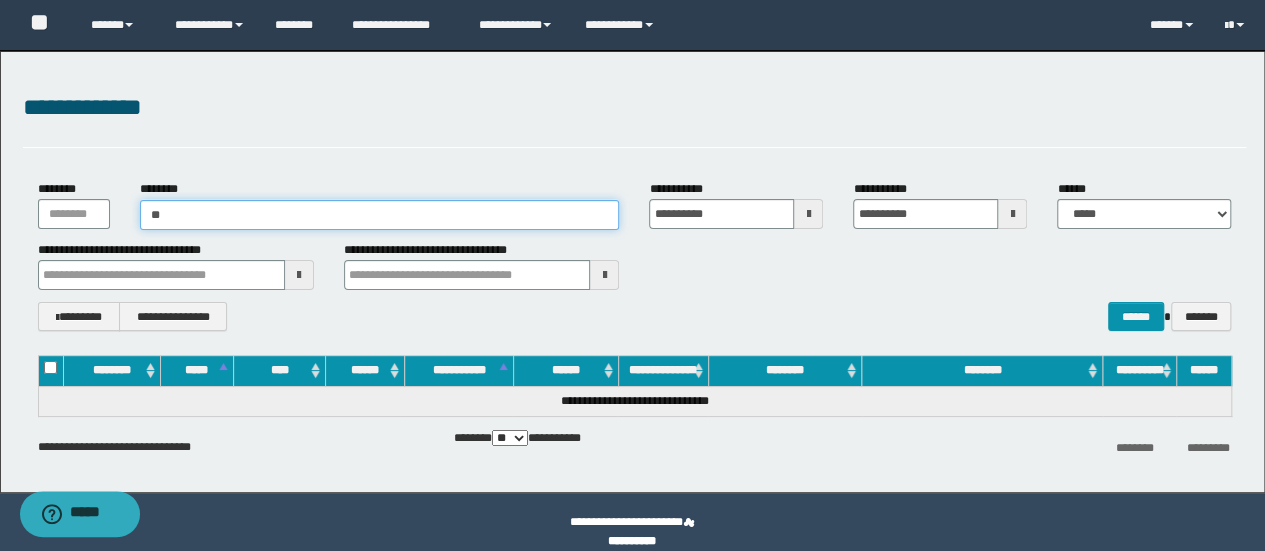type on "*" 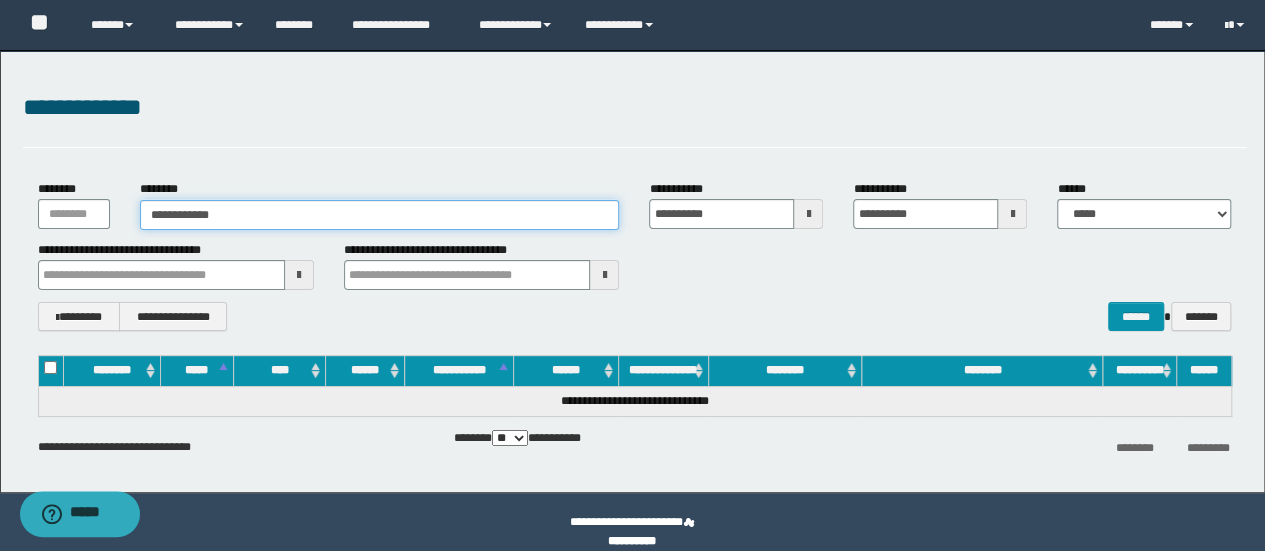 type on "**********" 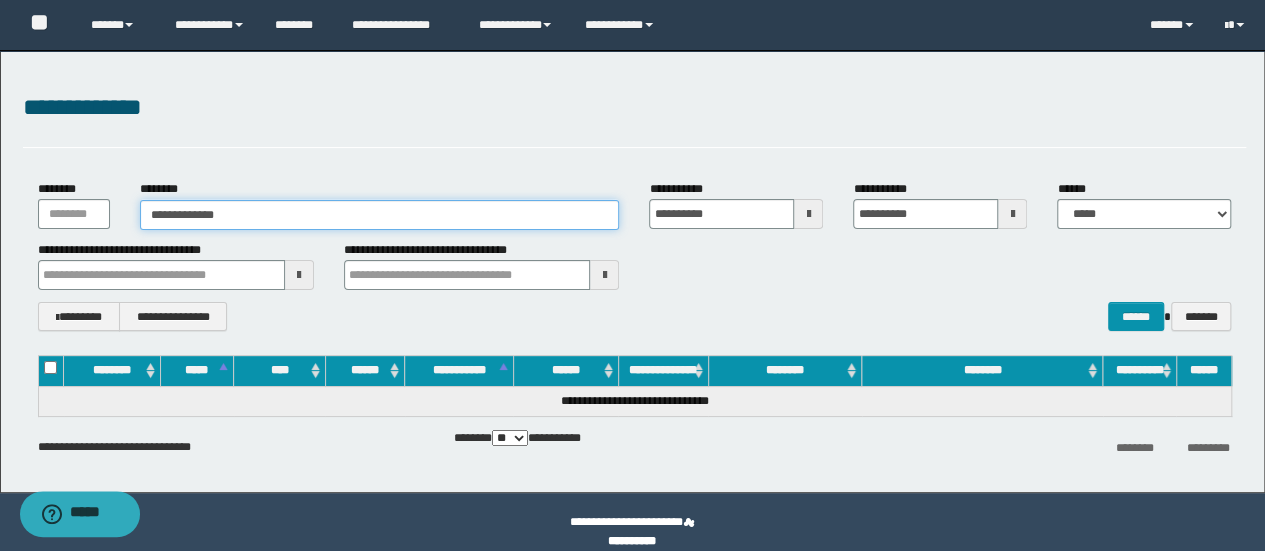 type on "**********" 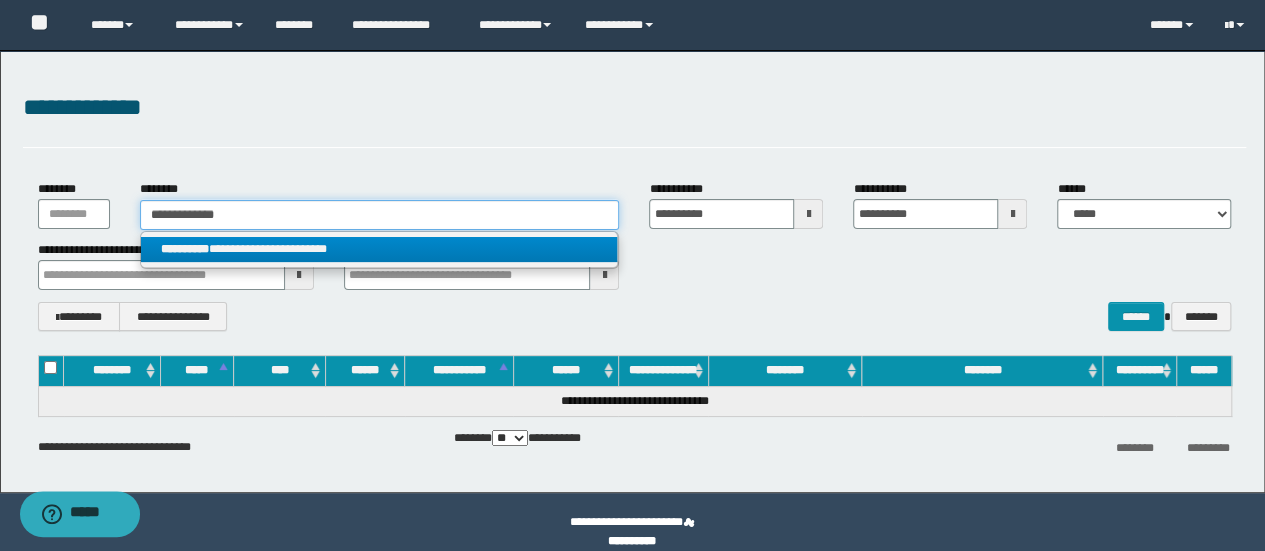 type on "**********" 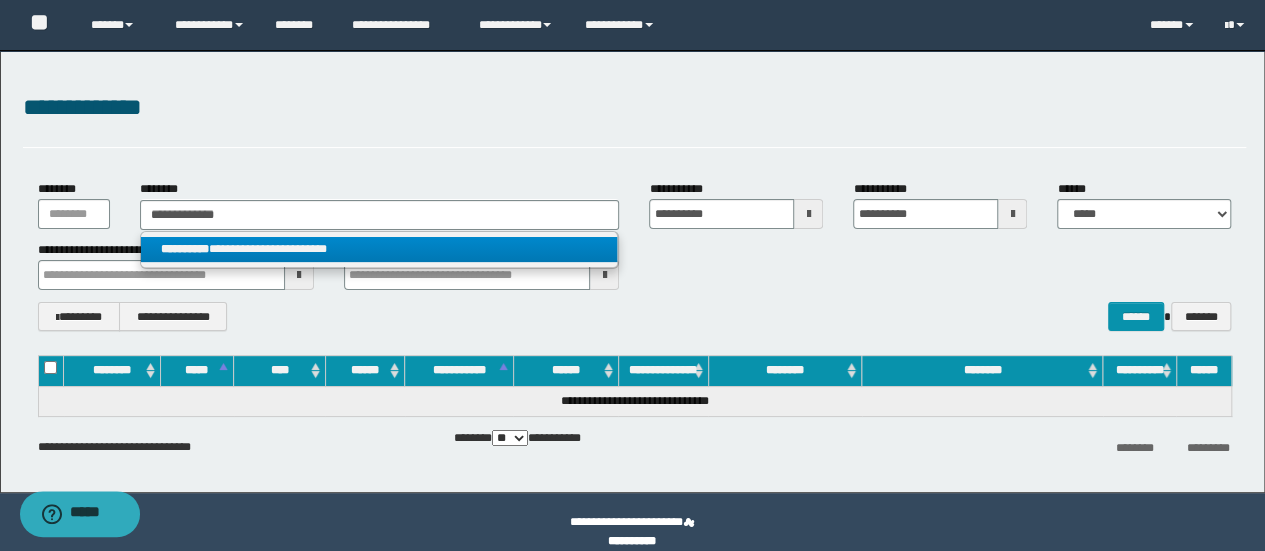click on "**********" at bounding box center (379, 249) 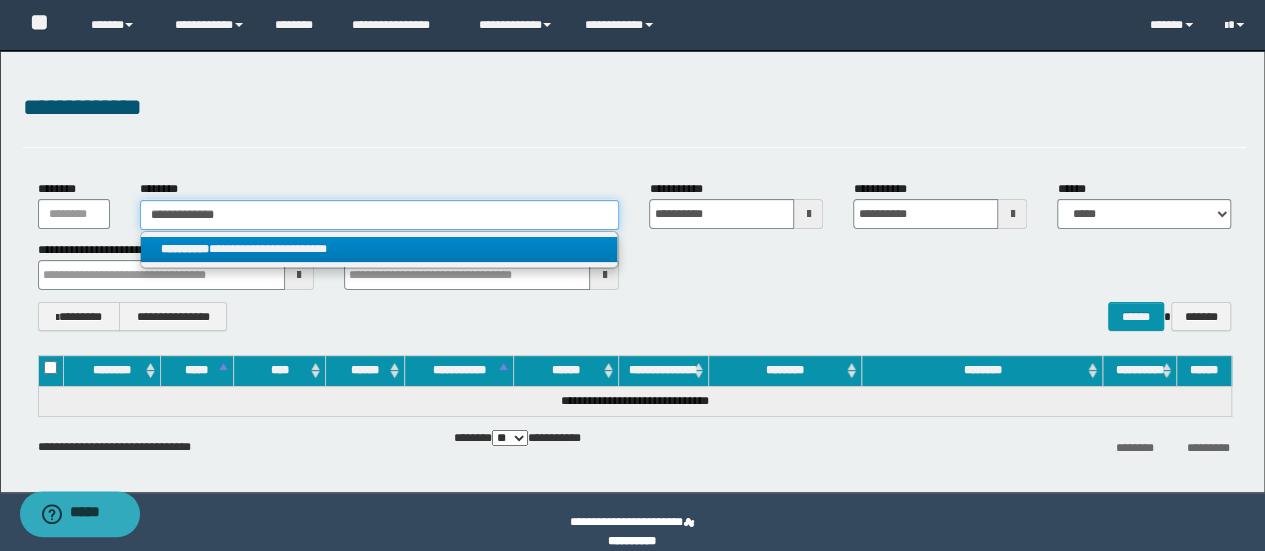 type 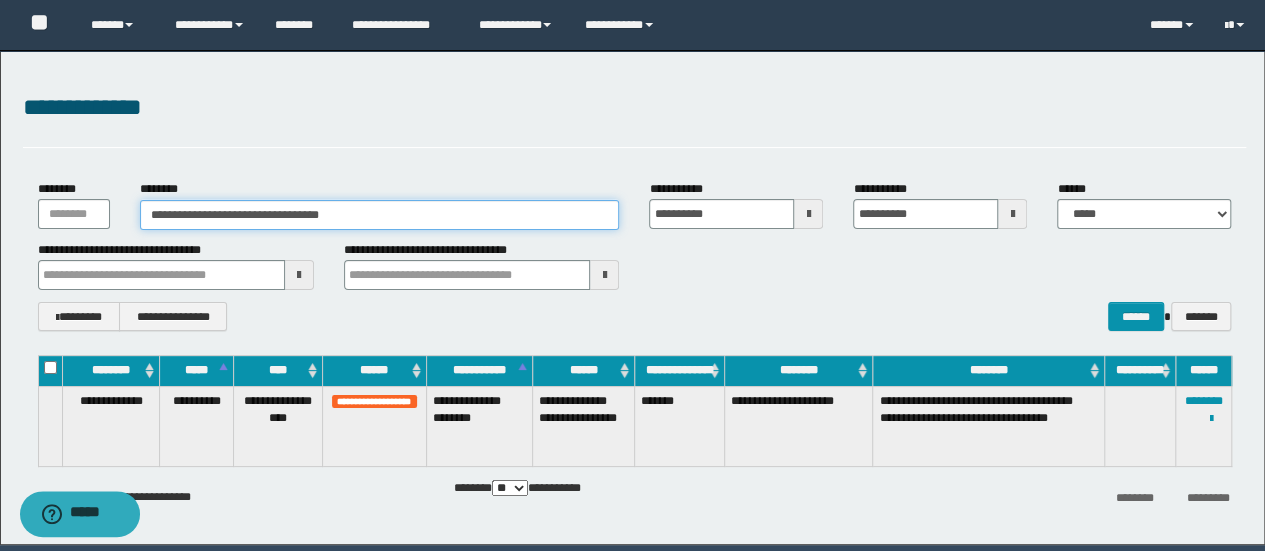 click on "**********" at bounding box center [380, 215] 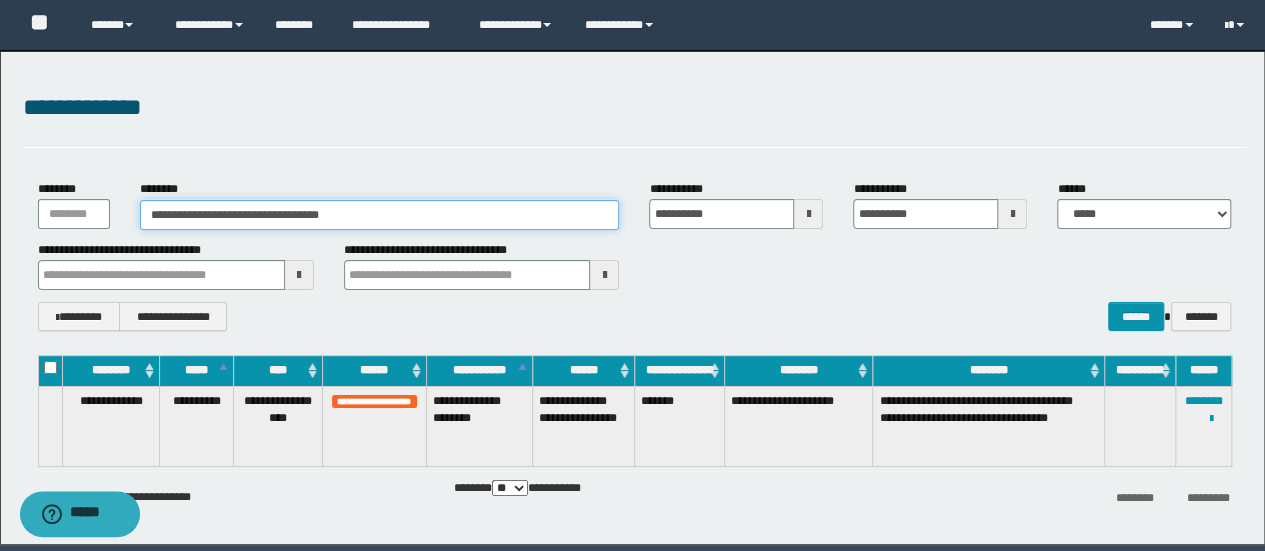 click on "**********" at bounding box center (380, 215) 